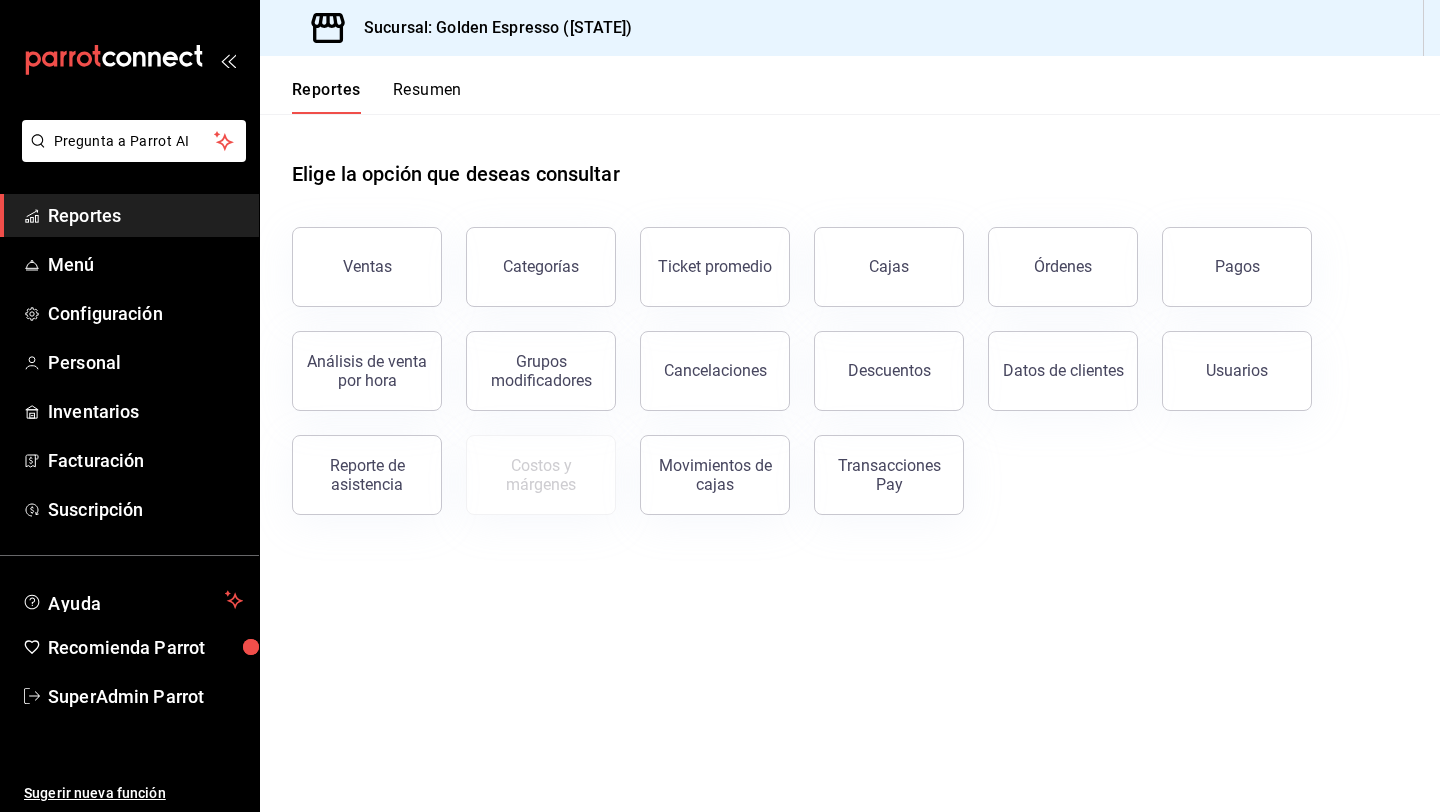 scroll, scrollTop: 0, scrollLeft: 0, axis: both 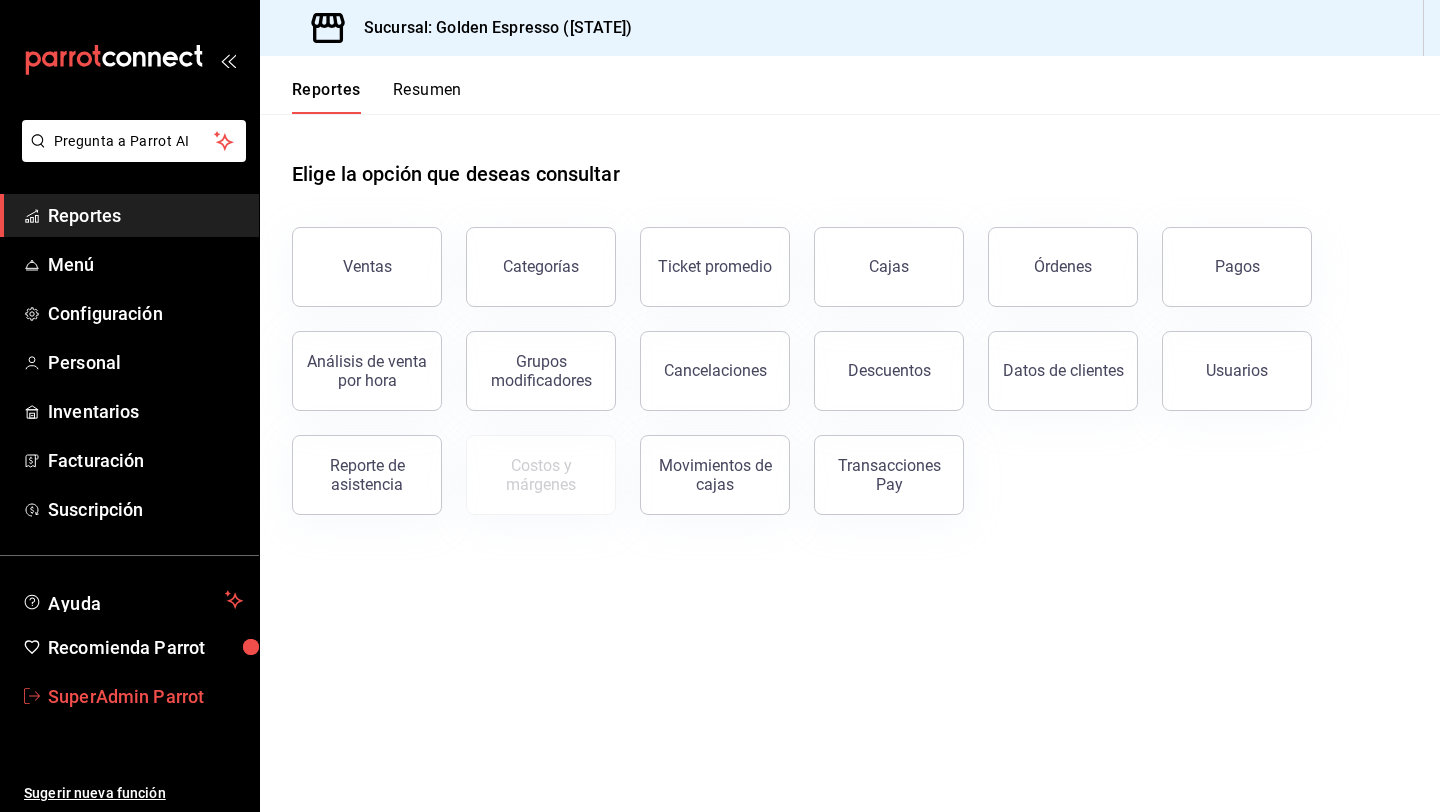 click on "SuperAdmin Parrot" at bounding box center [145, 696] 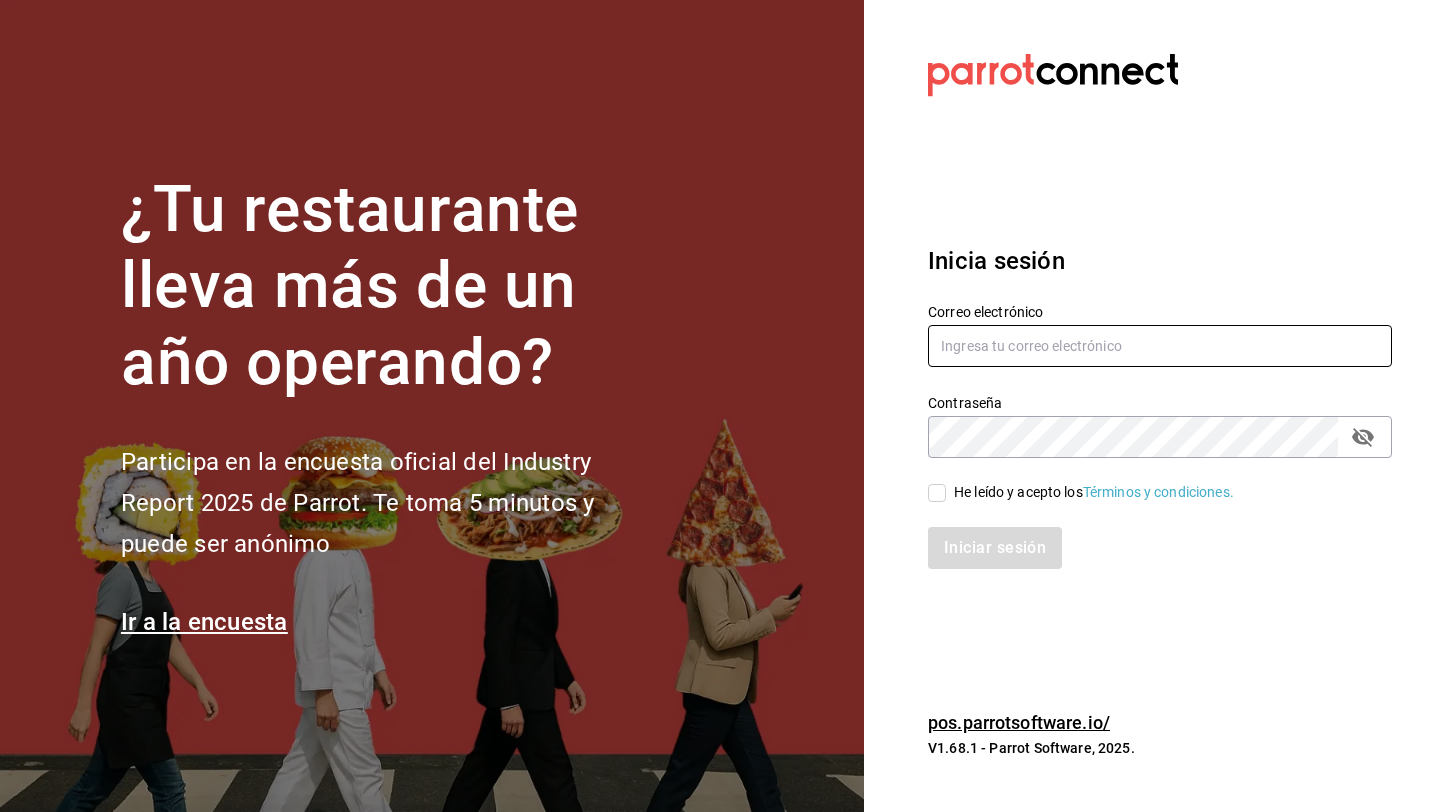 click at bounding box center (1160, 346) 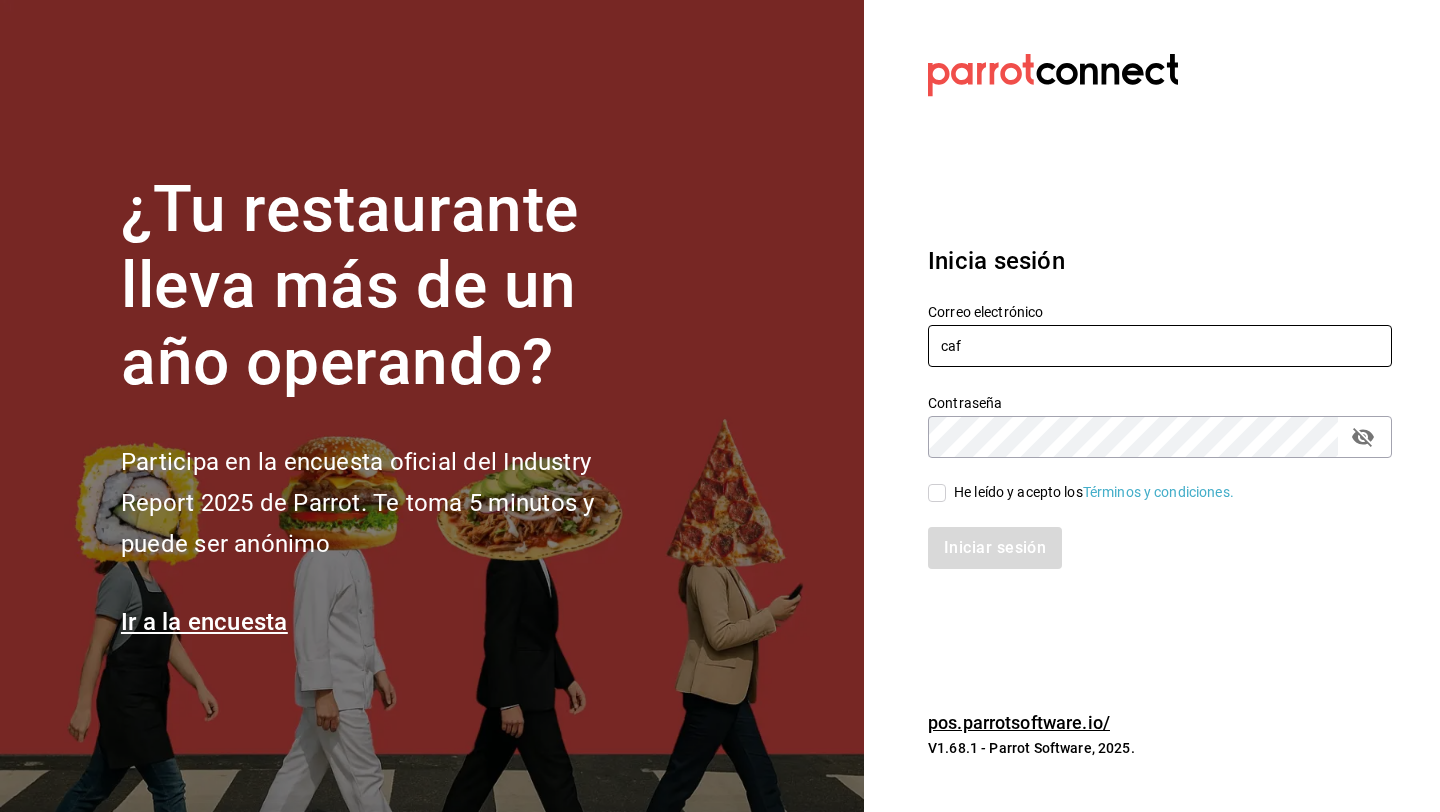 type on "[EMAIL]" 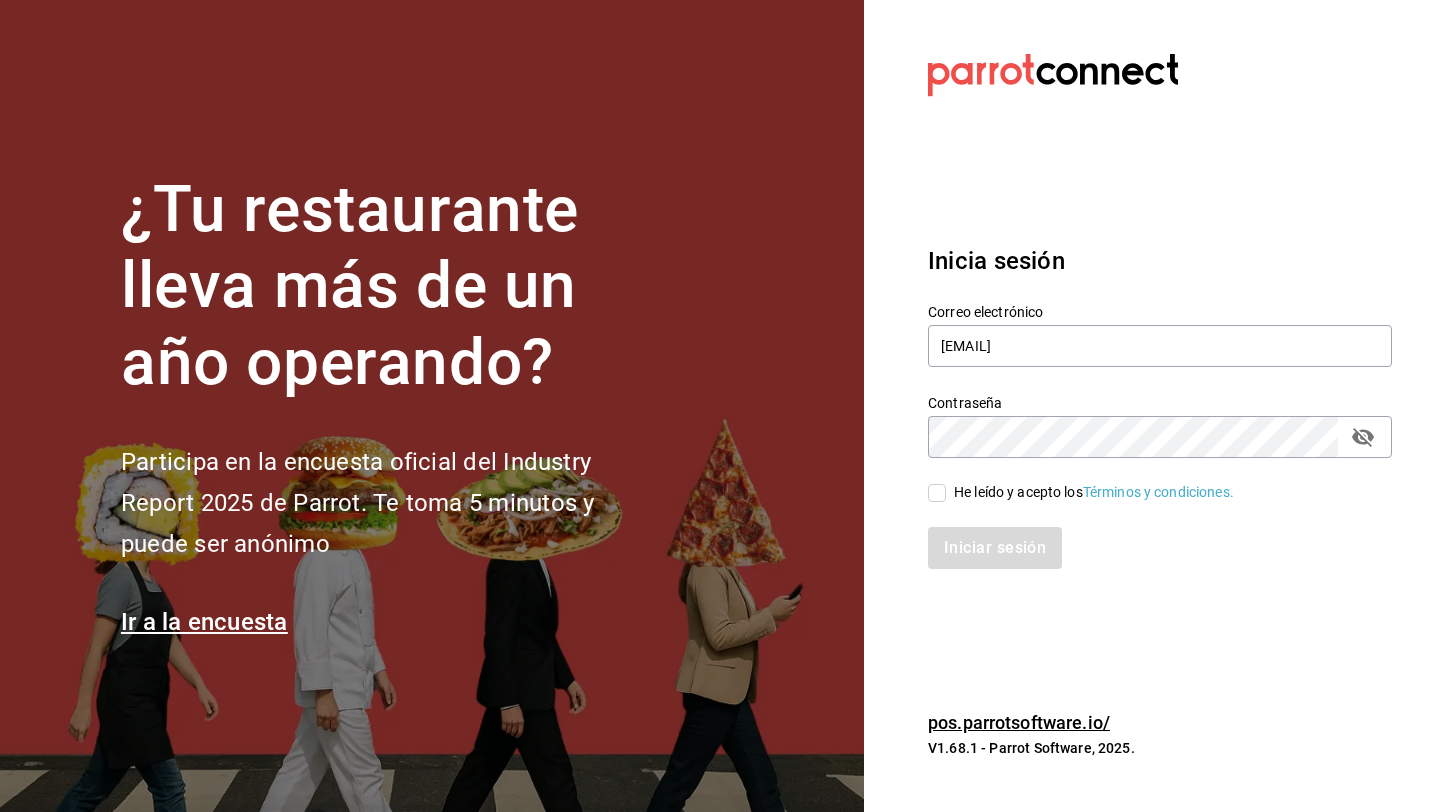 click on "He leído y acepto los  Términos y condiciones." at bounding box center (1094, 492) 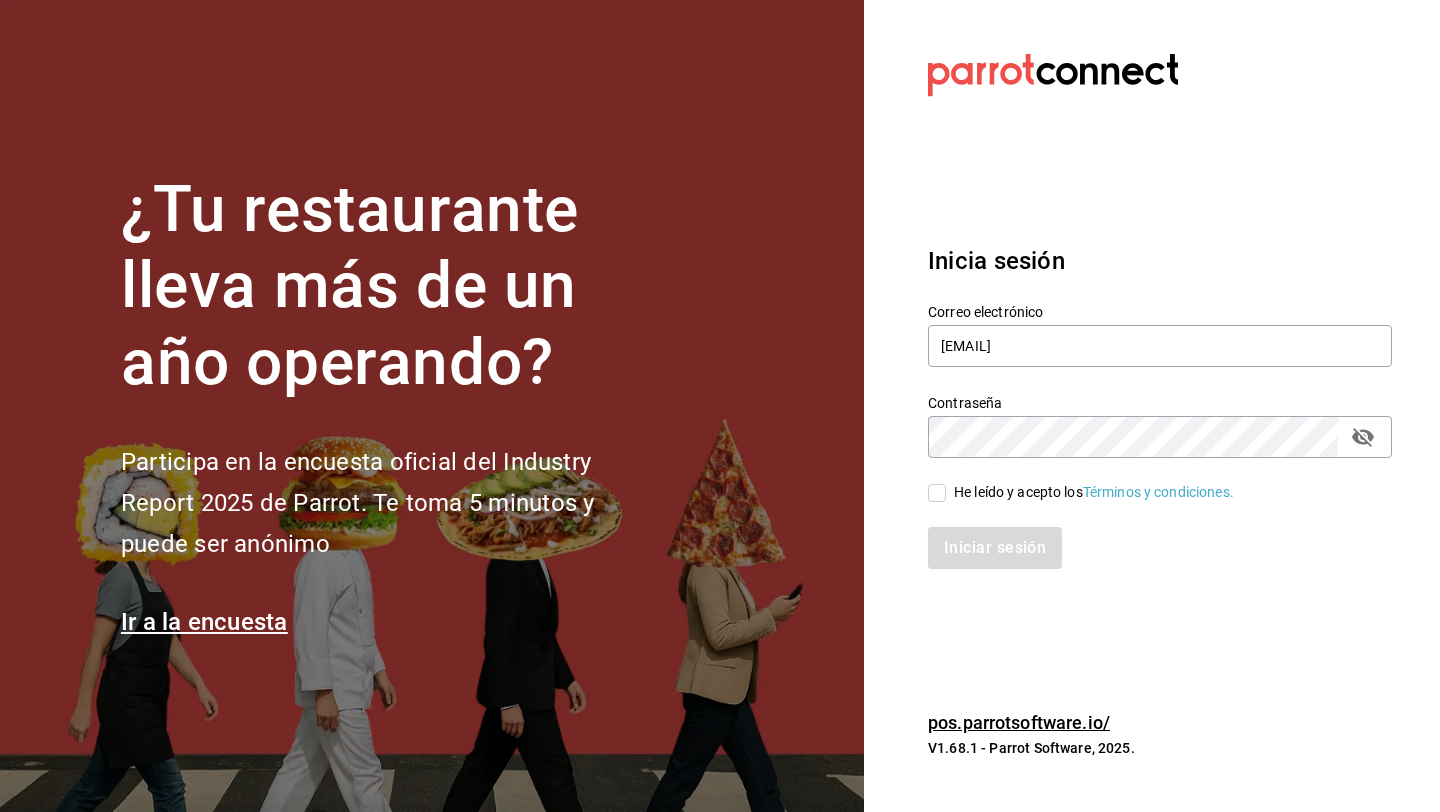 checkbox on "true" 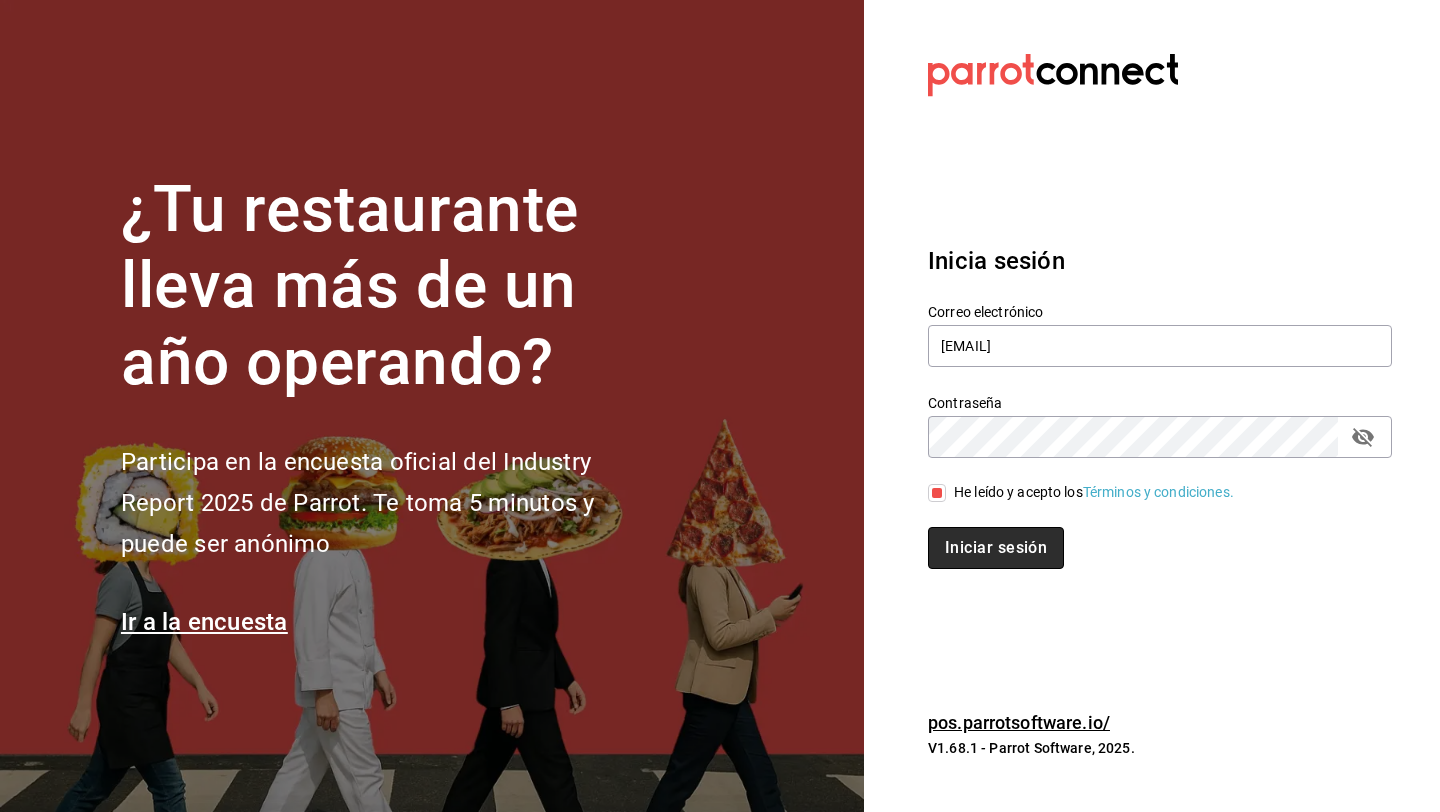 click on "Iniciar sesión" at bounding box center [996, 548] 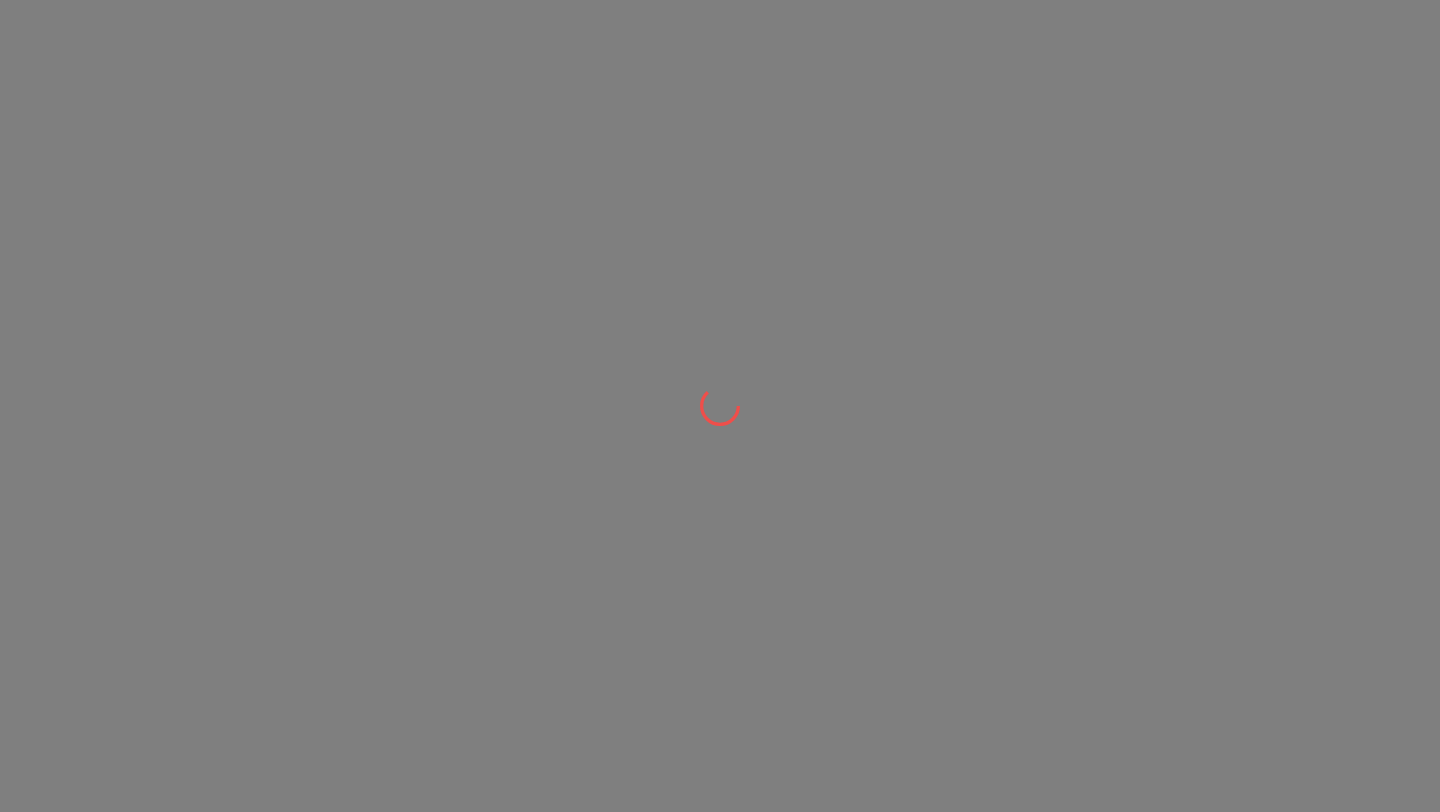 scroll, scrollTop: 0, scrollLeft: 0, axis: both 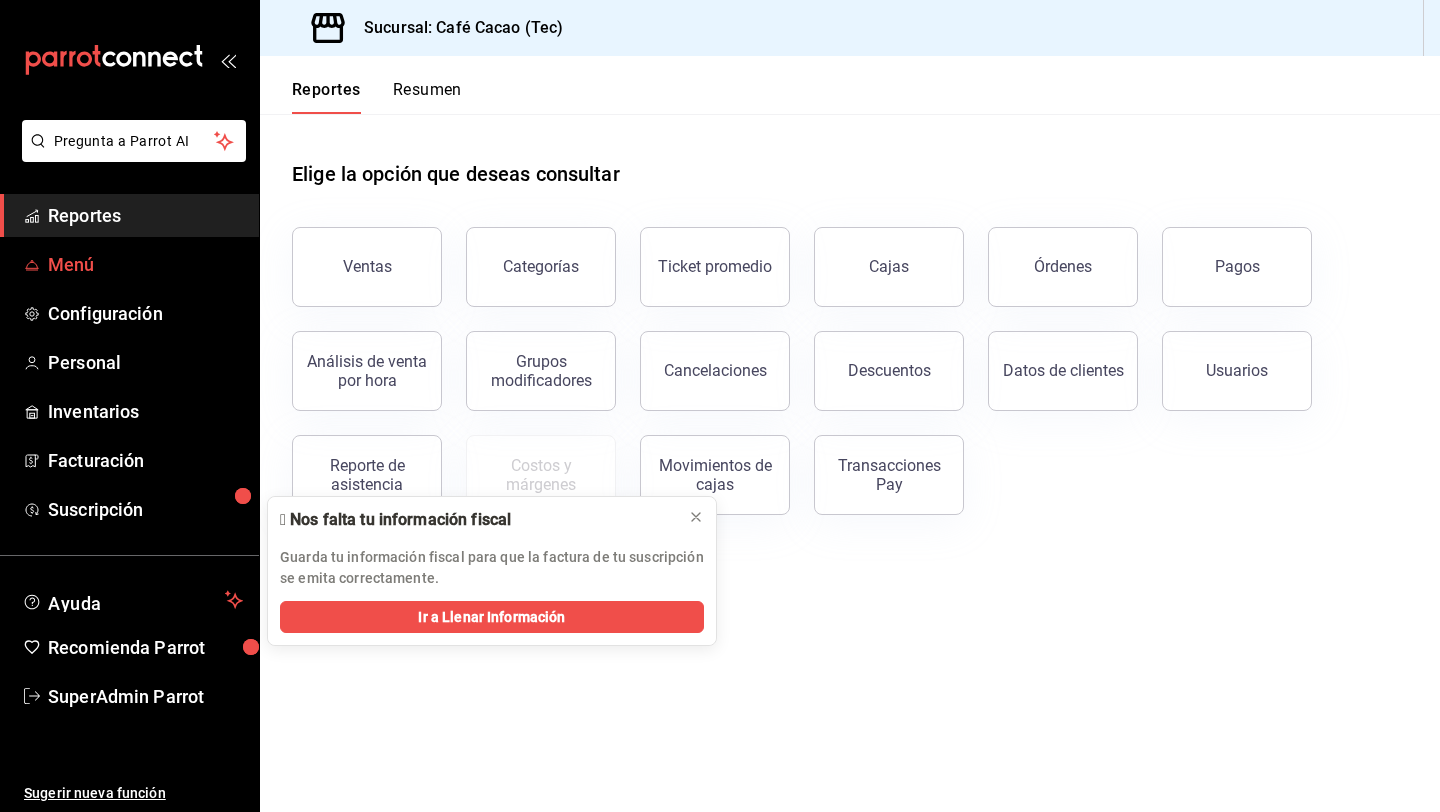 click on "Menú" at bounding box center [145, 264] 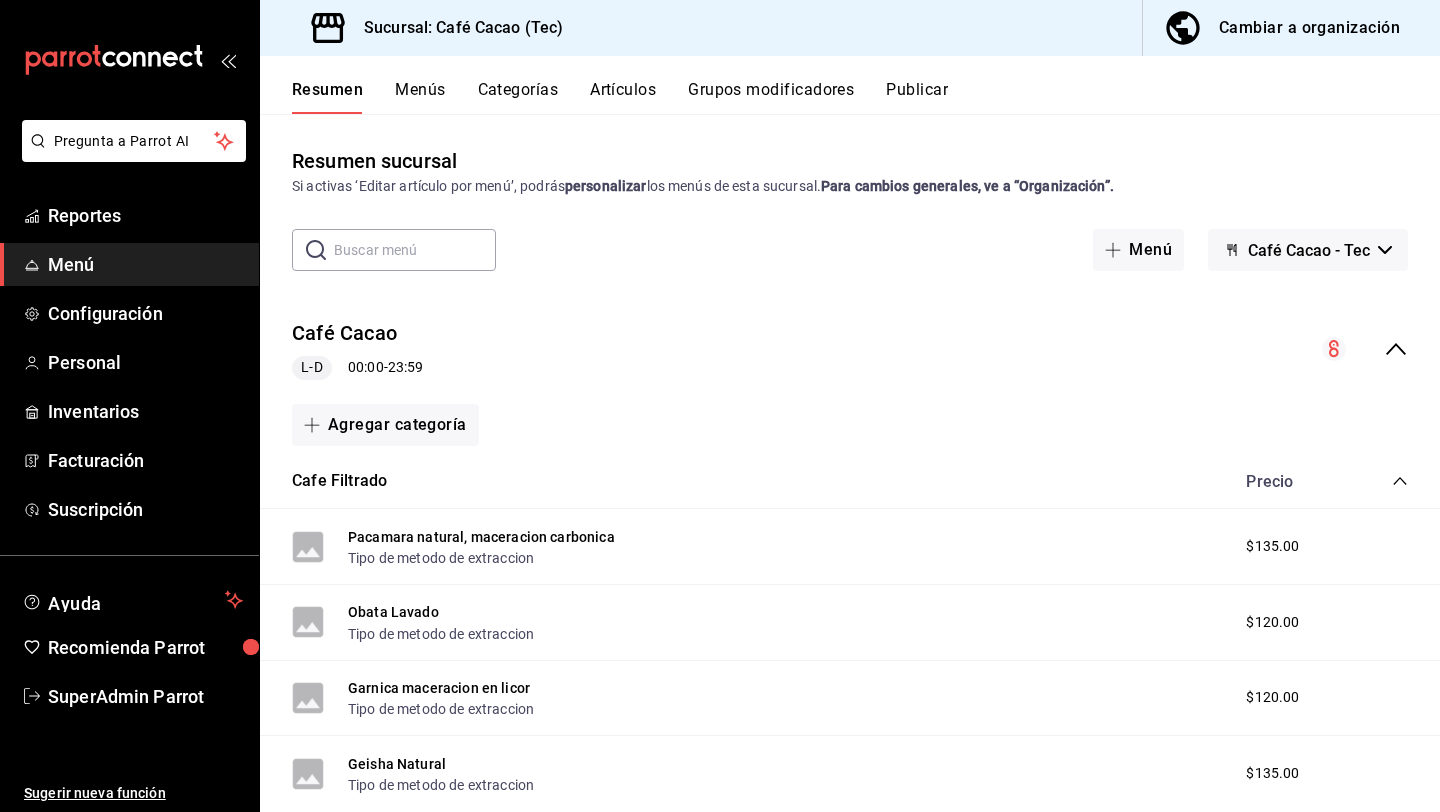 click on "Categorías" at bounding box center [518, 97] 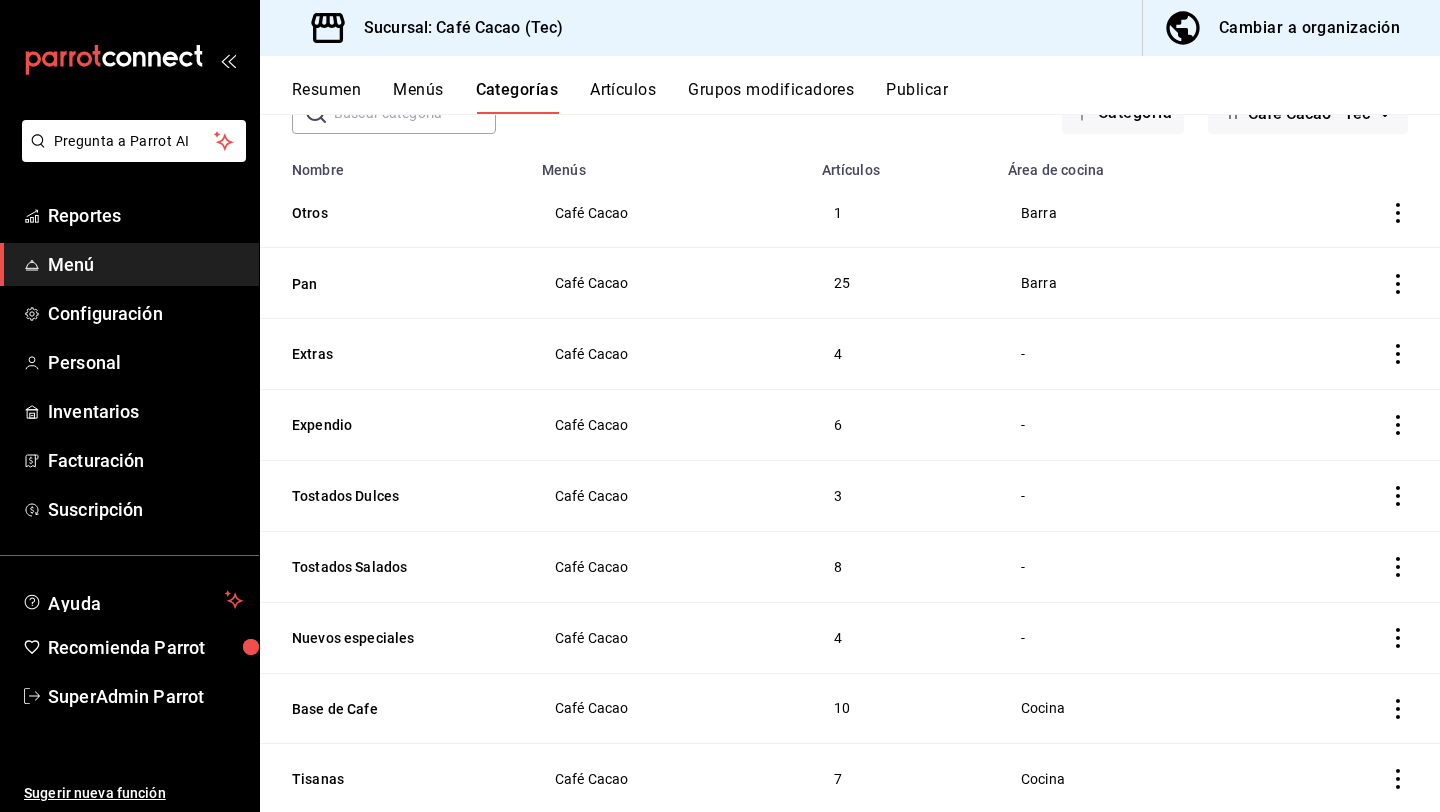 scroll, scrollTop: 266, scrollLeft: 0, axis: vertical 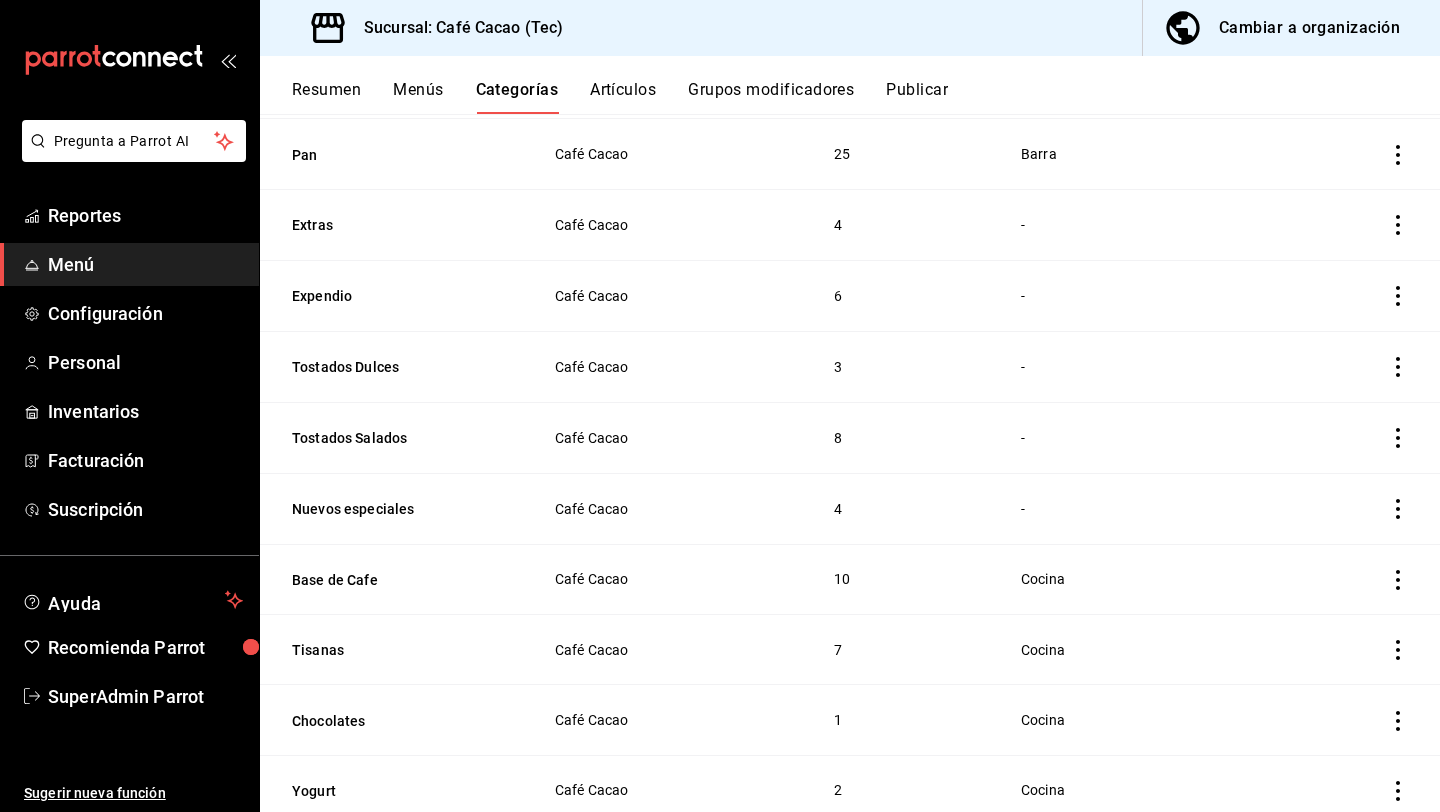 click on "-" at bounding box center (1132, 225) 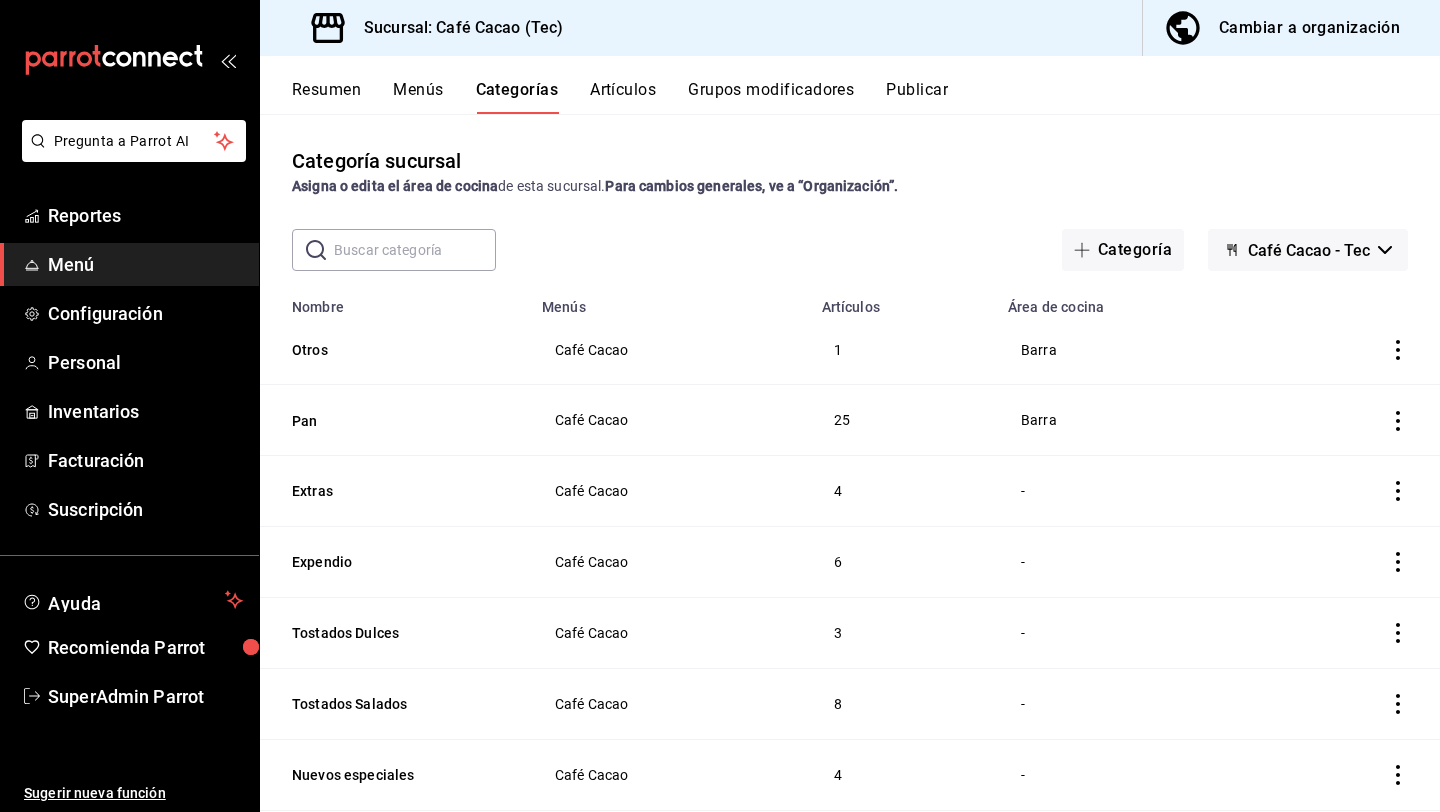 click on "Cambiar a organización" at bounding box center [1309, 28] 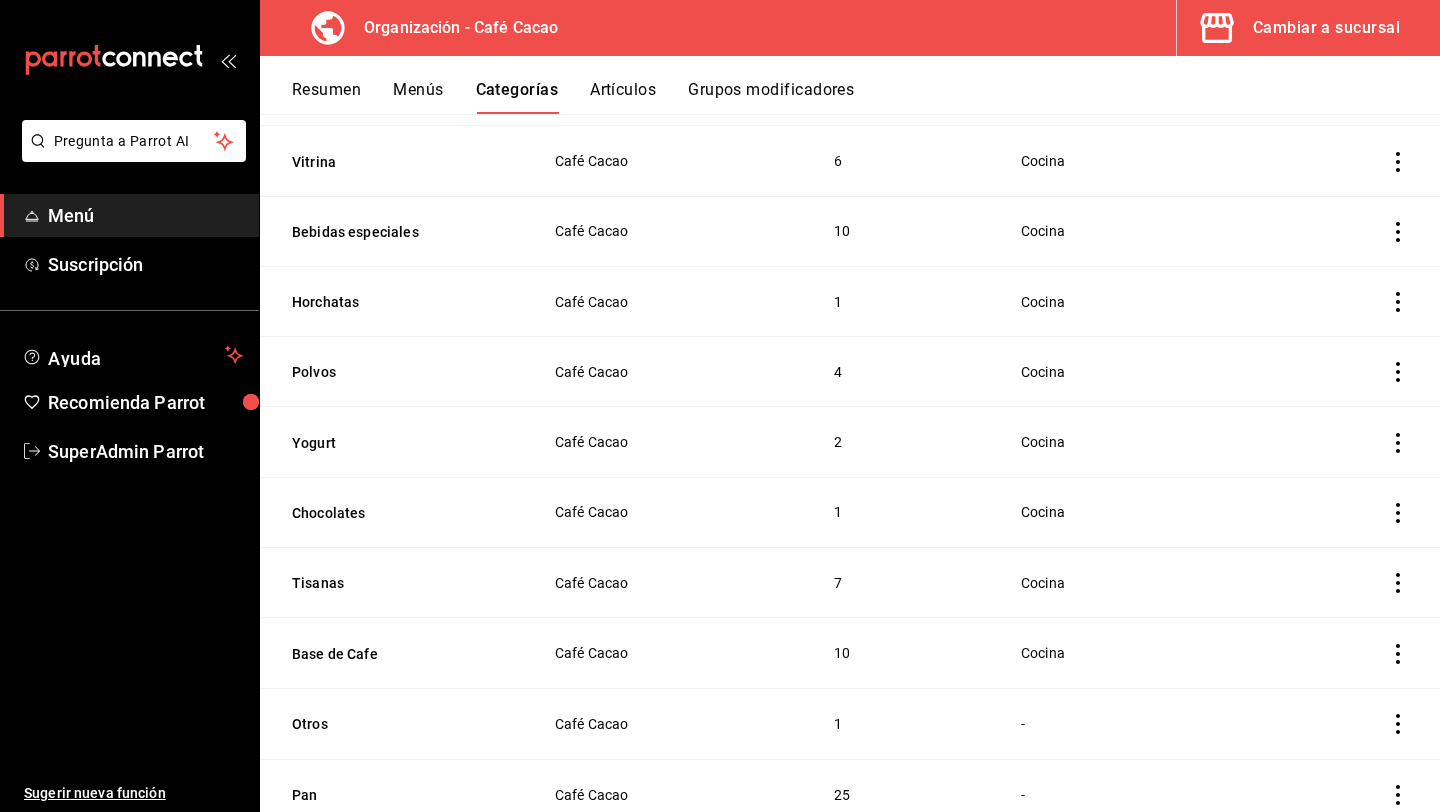scroll, scrollTop: 95, scrollLeft: 0, axis: vertical 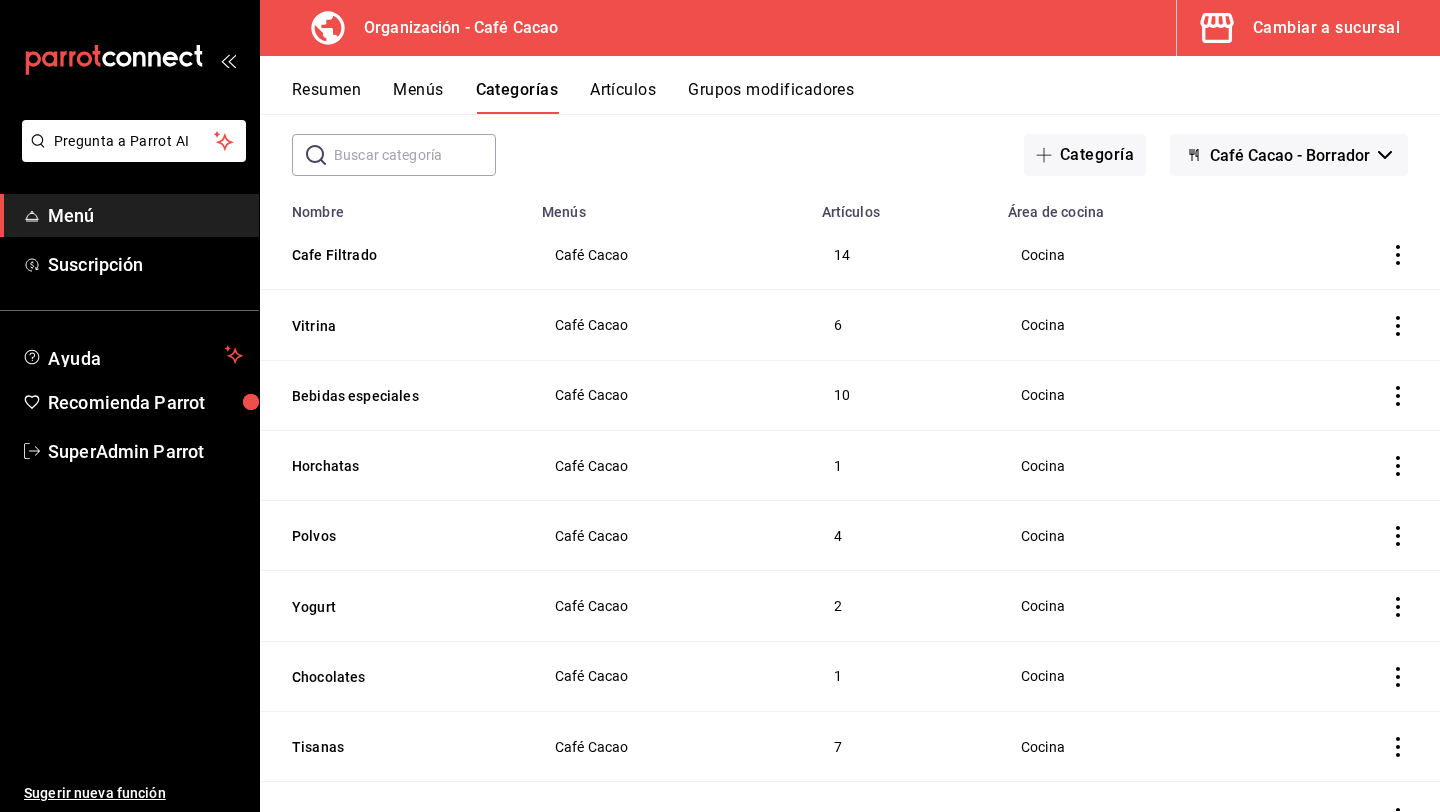 click on "Menús" at bounding box center [418, 97] 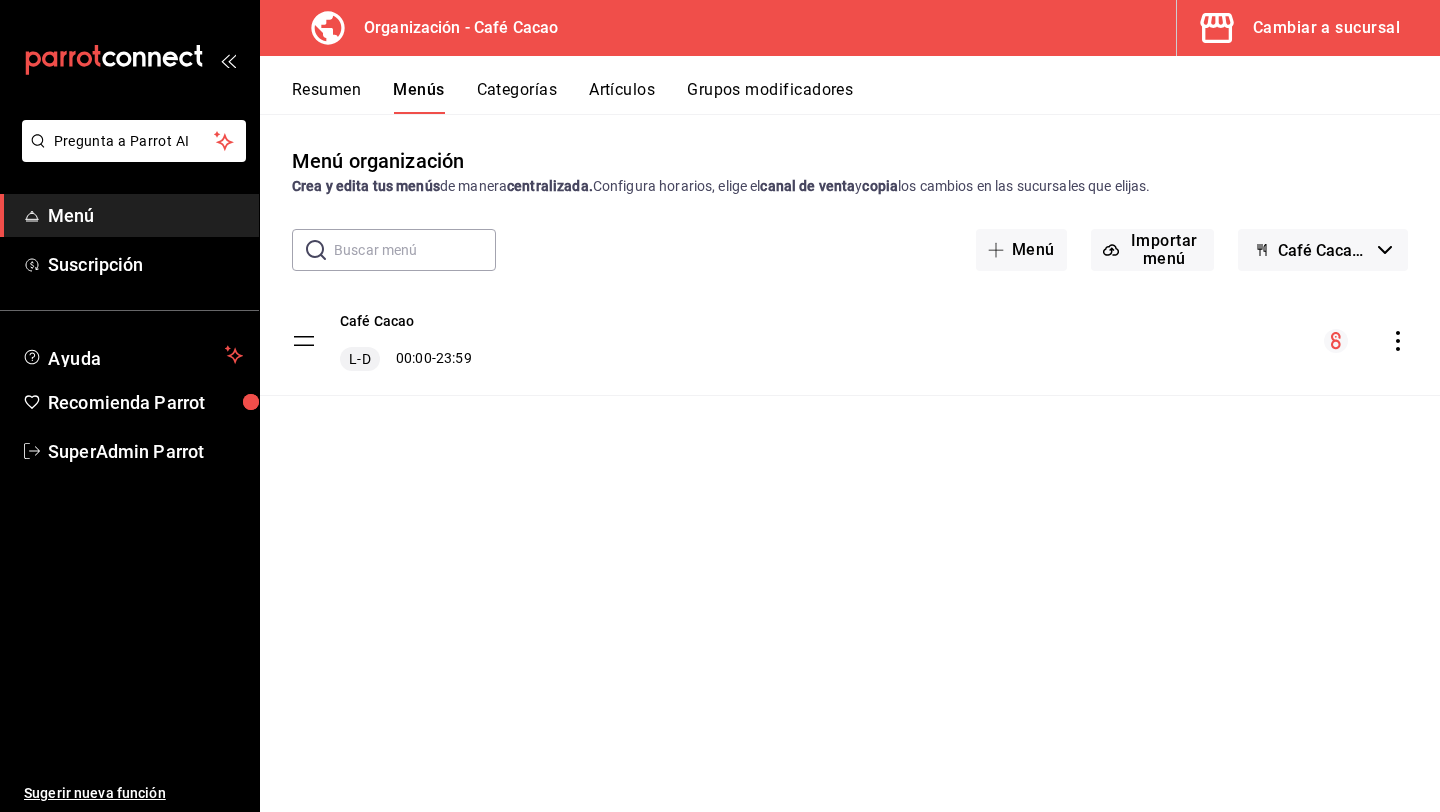 click 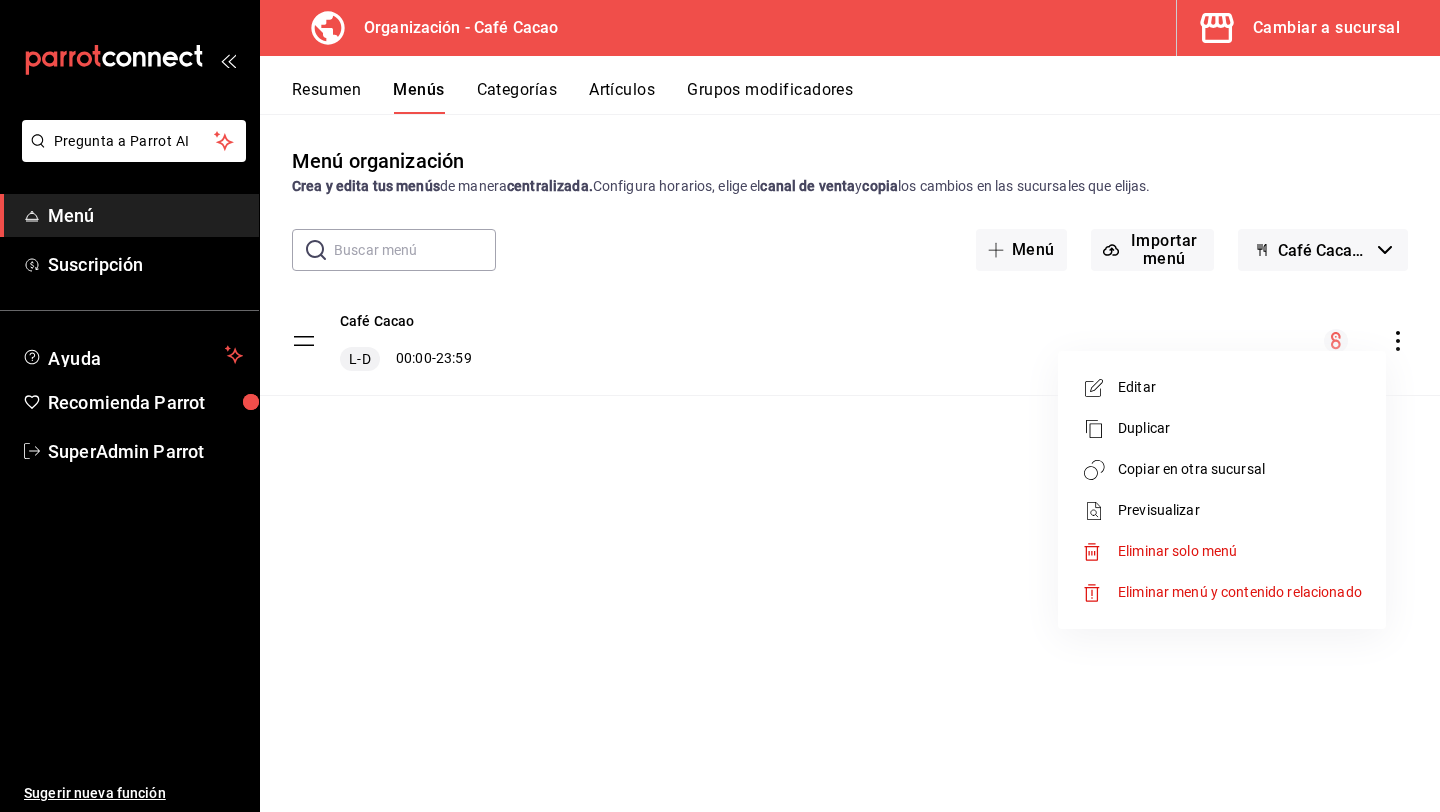click on "Copiar en otra sucursal" at bounding box center (1240, 469) 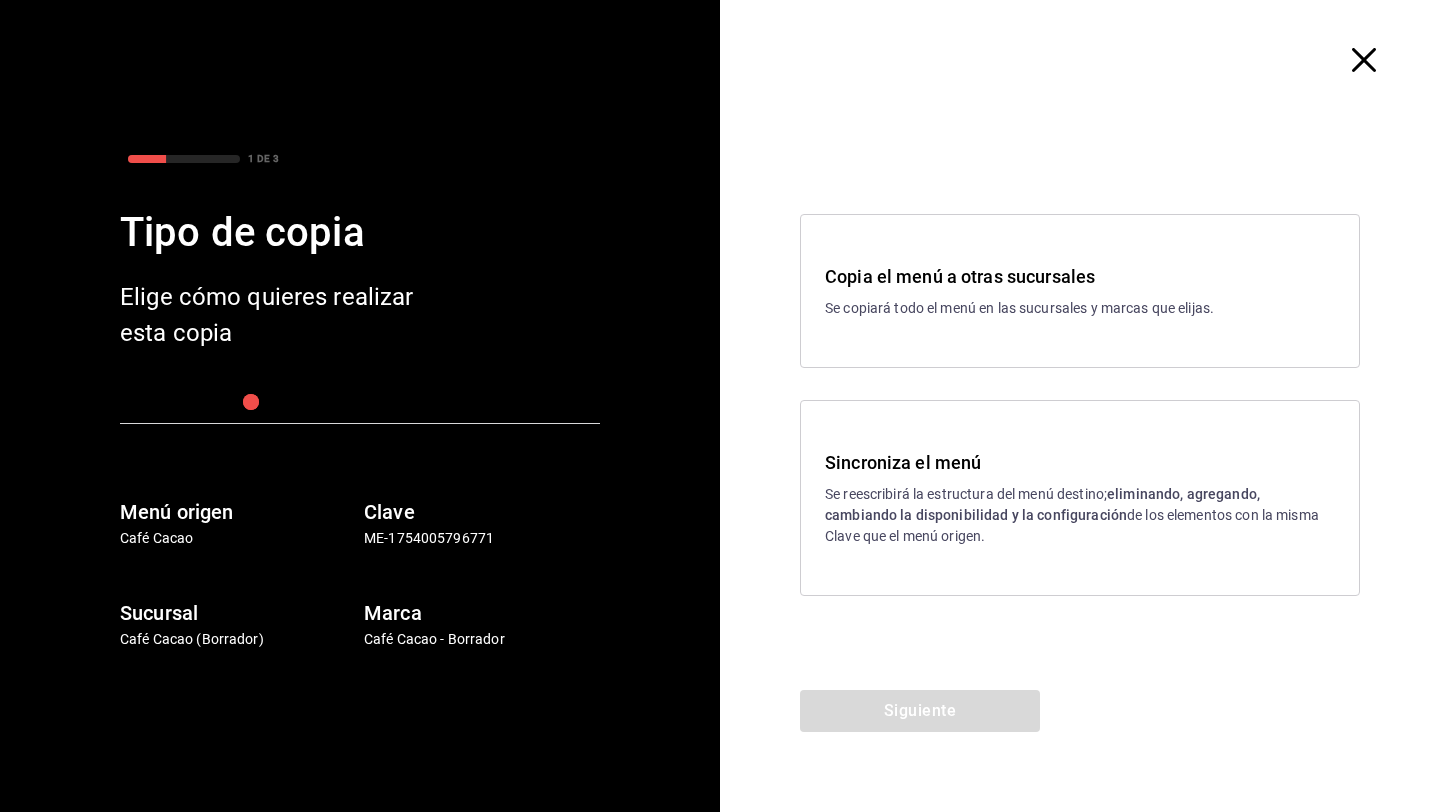 click on "Sincroniza el menú" at bounding box center (1080, 462) 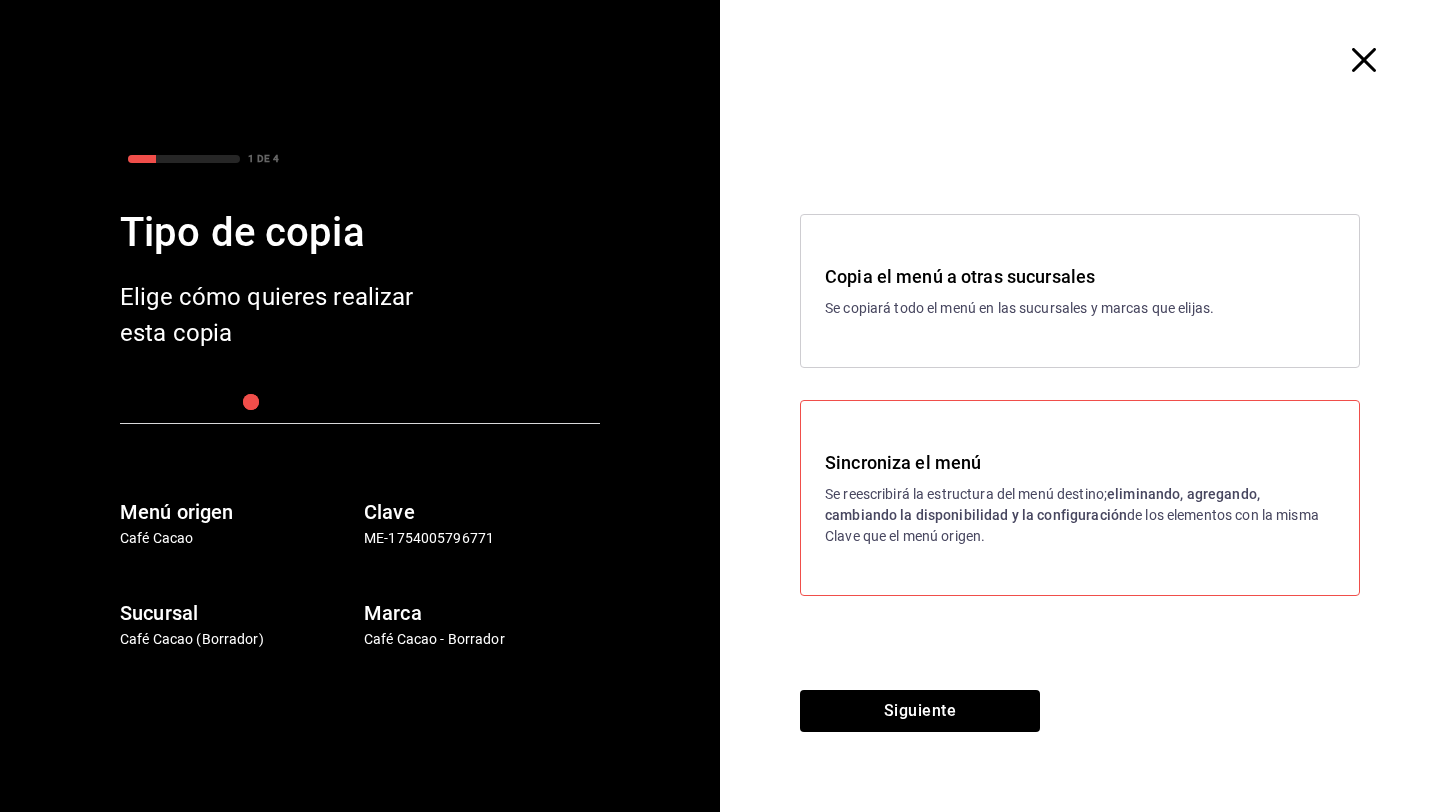 click on "Copia el menú a otras sucursales Se copiará todo el menú en las sucursales y marcas que elijas. Sincroniza el menú Se reescribirá la estructura del menú destino;  eliminando, agregando, cambiando la disponibilidad y la configuración  de los elementos con la misma Clave que el menú origen." at bounding box center [1080, 405] 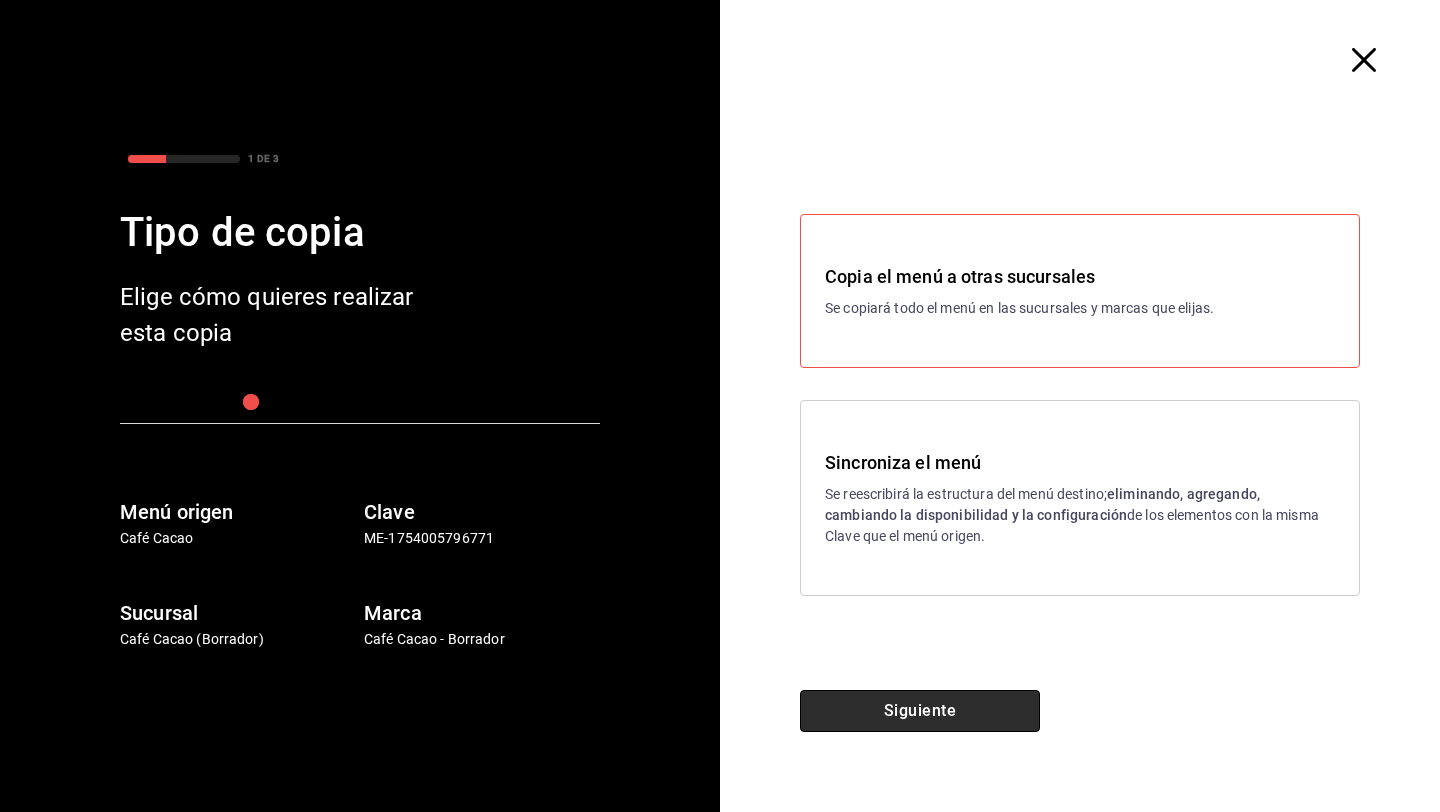 click on "Siguiente" at bounding box center (920, 711) 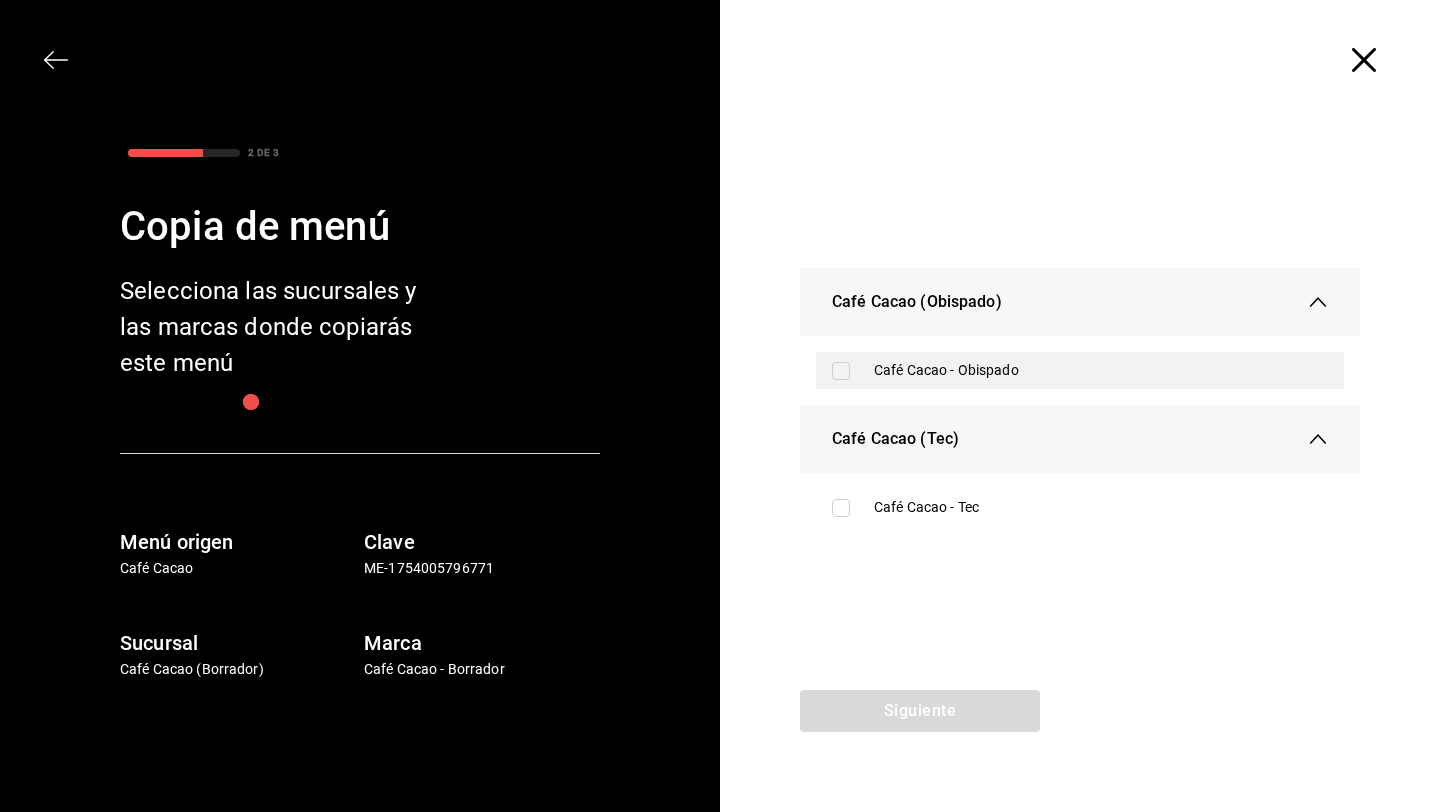 click on "Café Cacao - Obispado" at bounding box center [1101, 370] 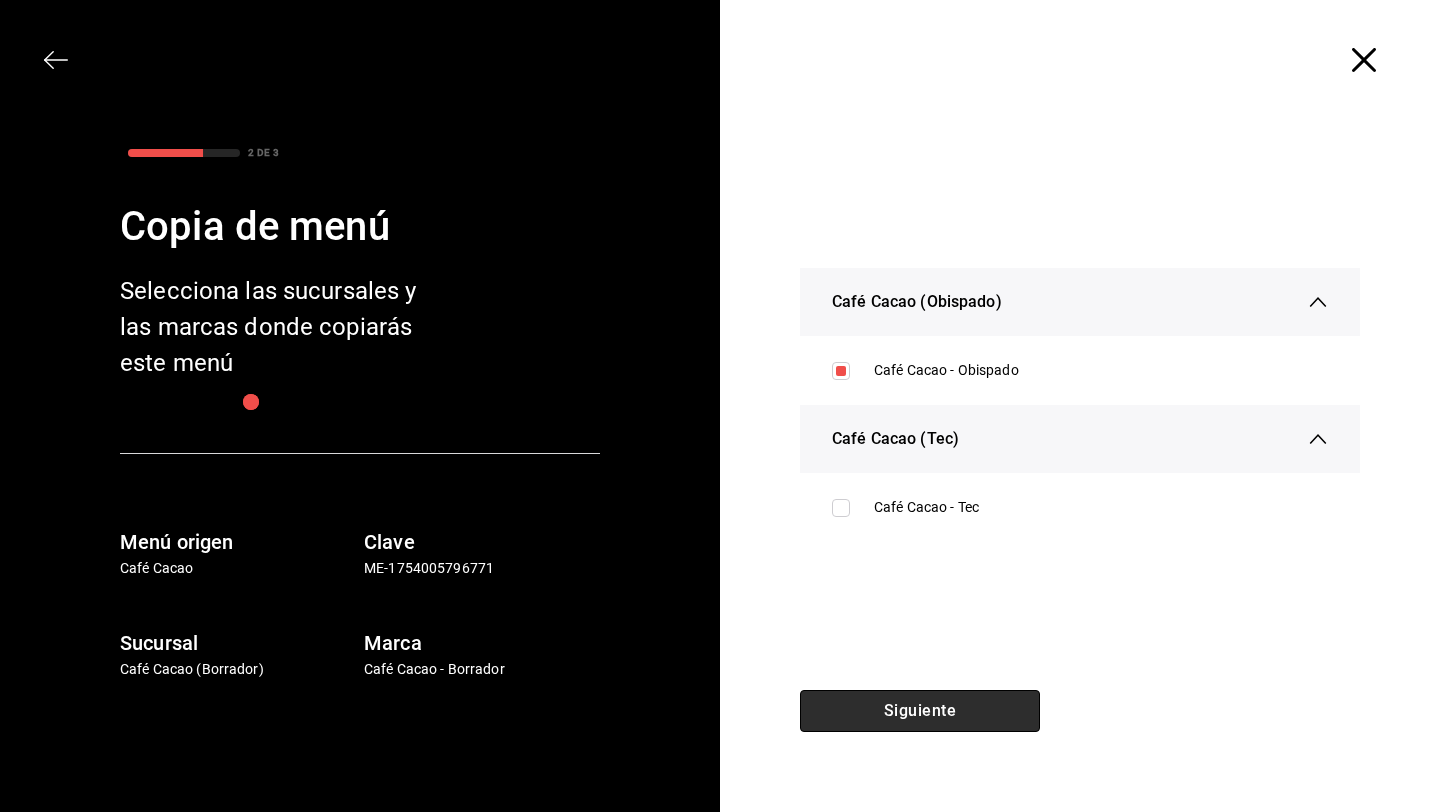 click on "Siguiente" at bounding box center [920, 711] 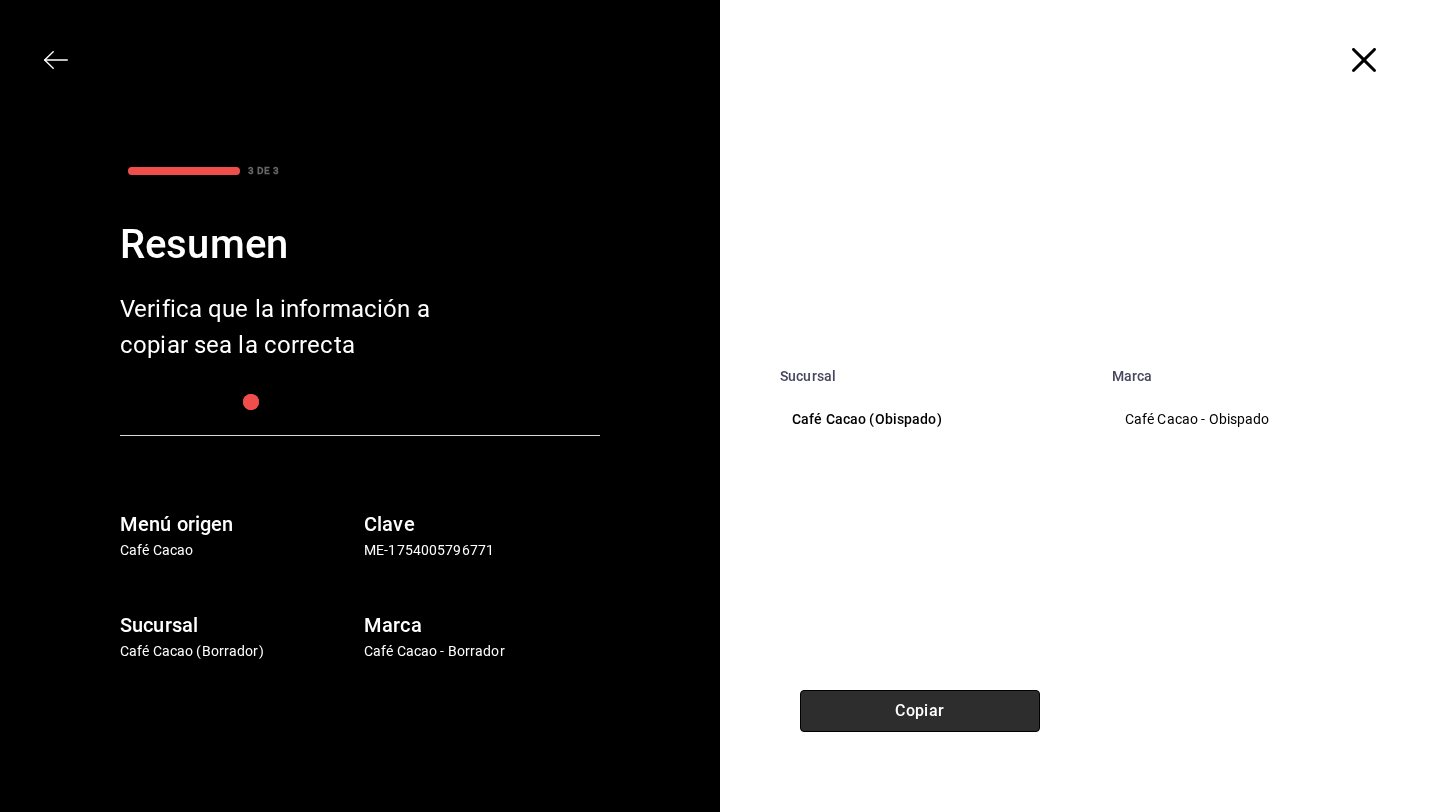 click on "Copiar" at bounding box center (920, 711) 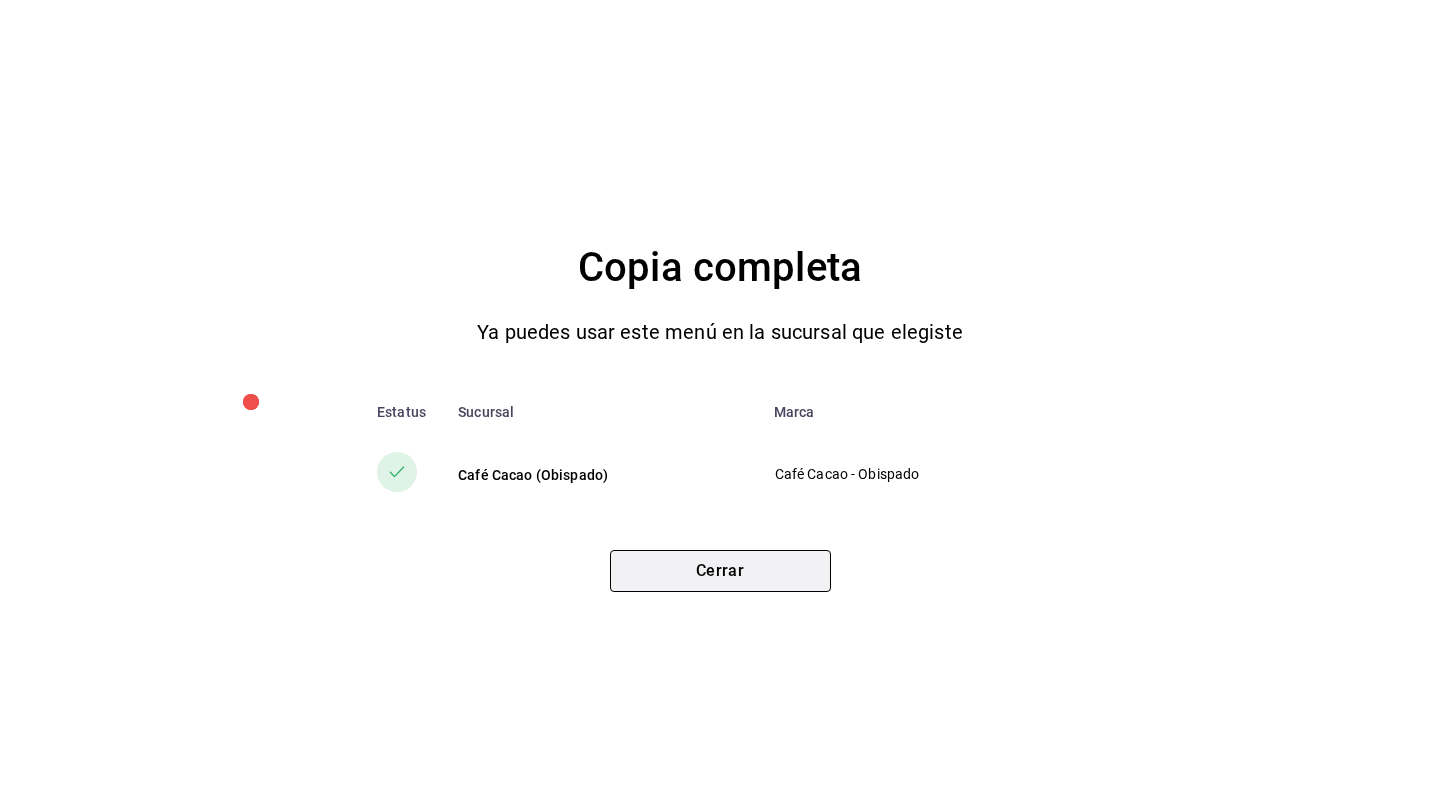 click on "Cerrar" at bounding box center [720, 571] 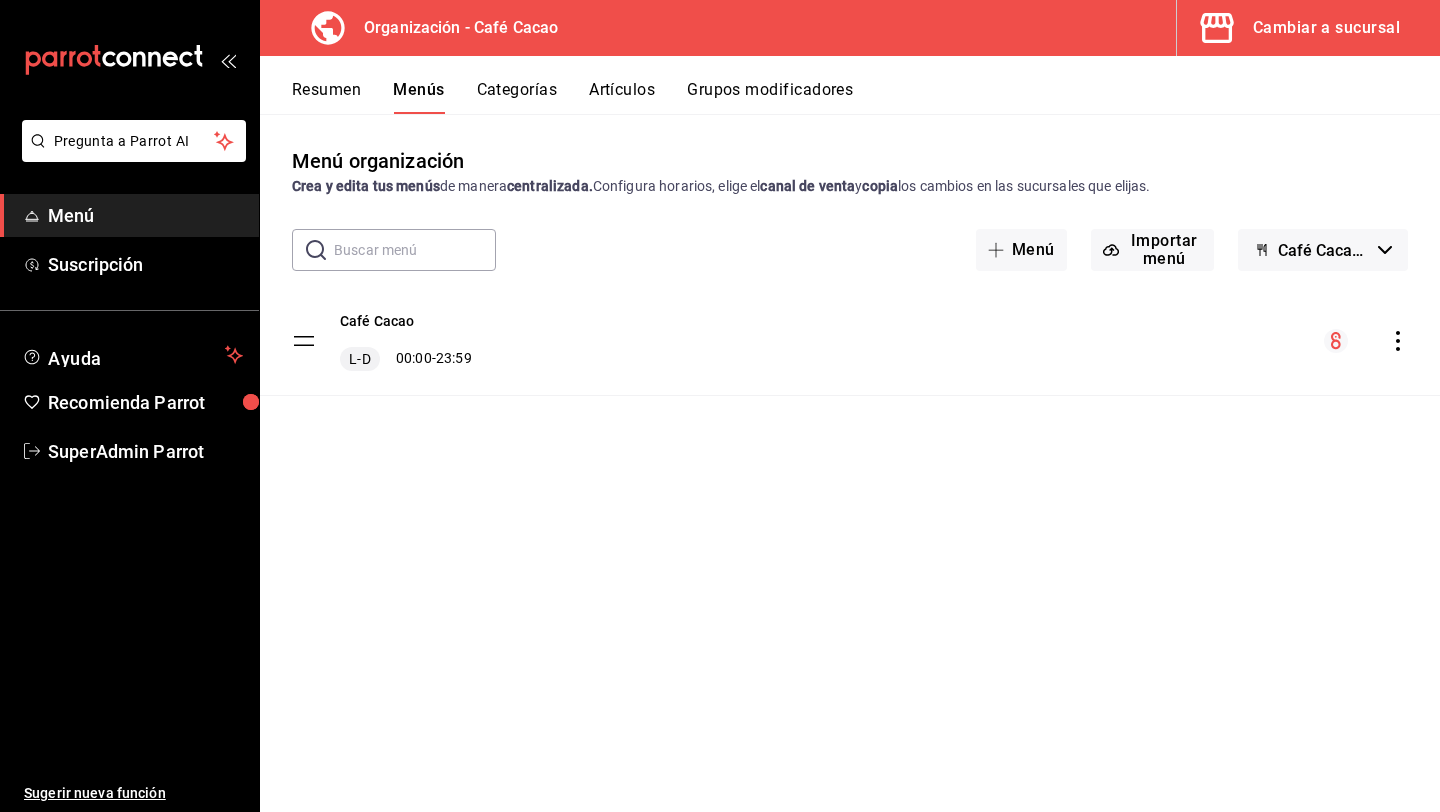 click 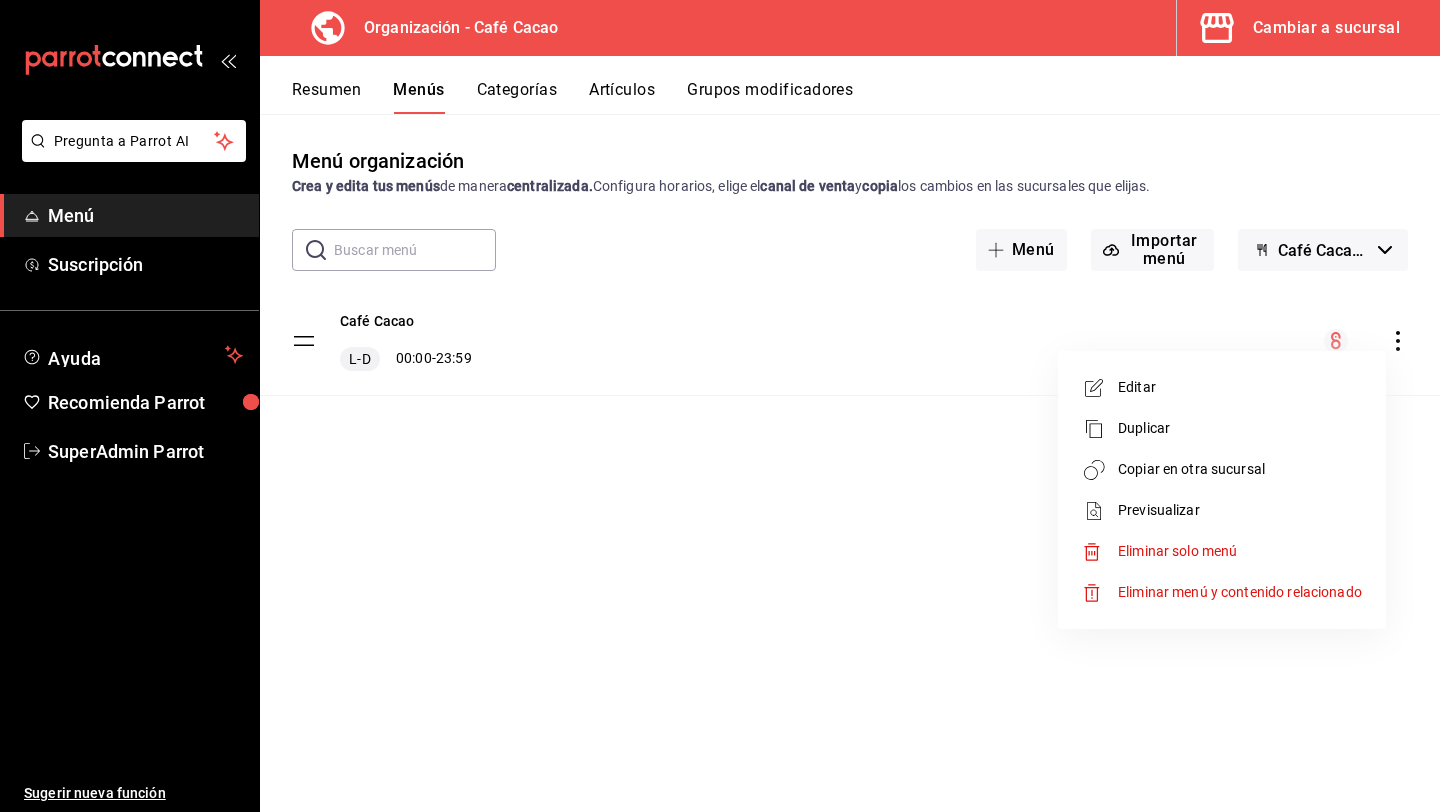 click on "Copiar en otra sucursal" at bounding box center [1240, 469] 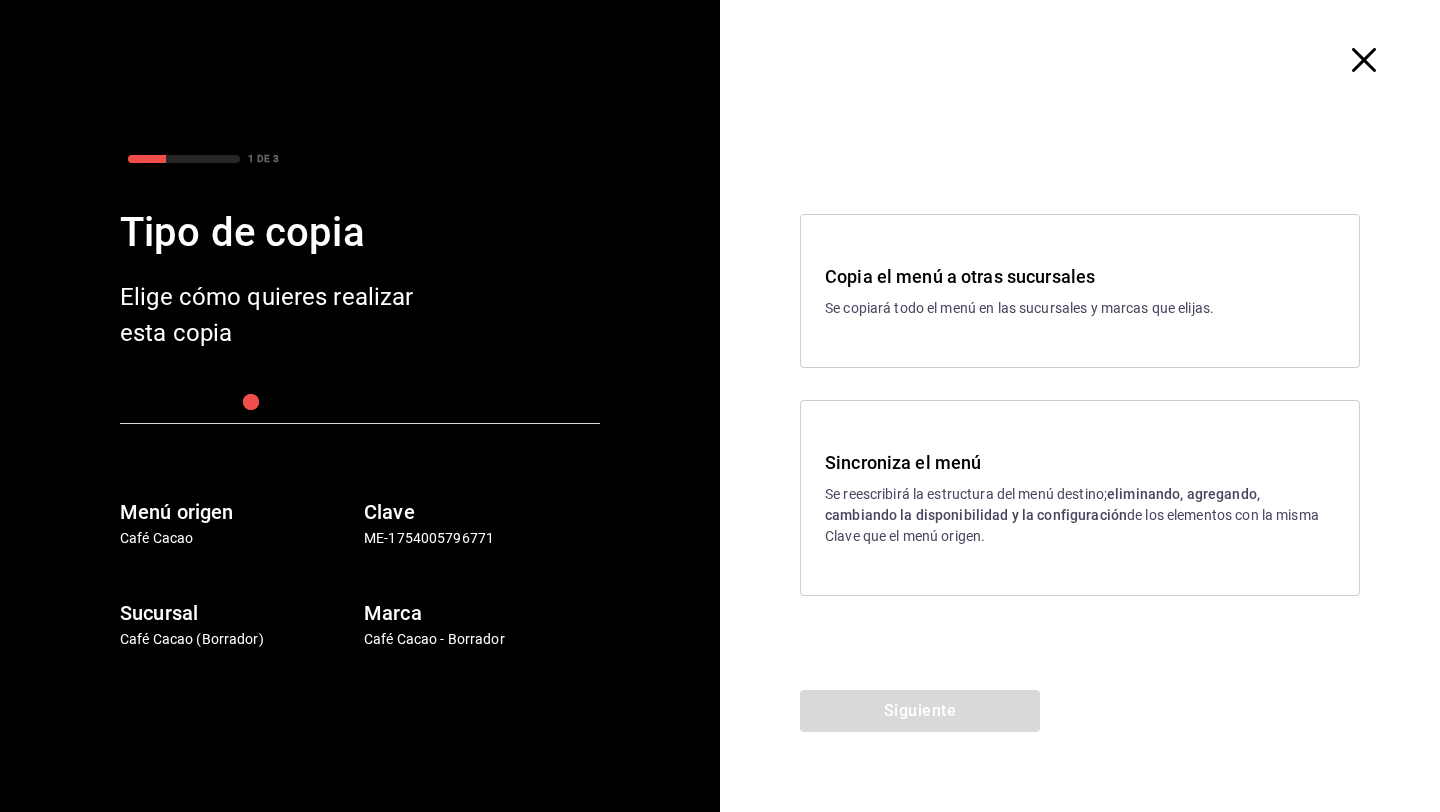 click on "eliminando, agregando, cambiando la disponibilidad y la configuración" at bounding box center (1042, 504) 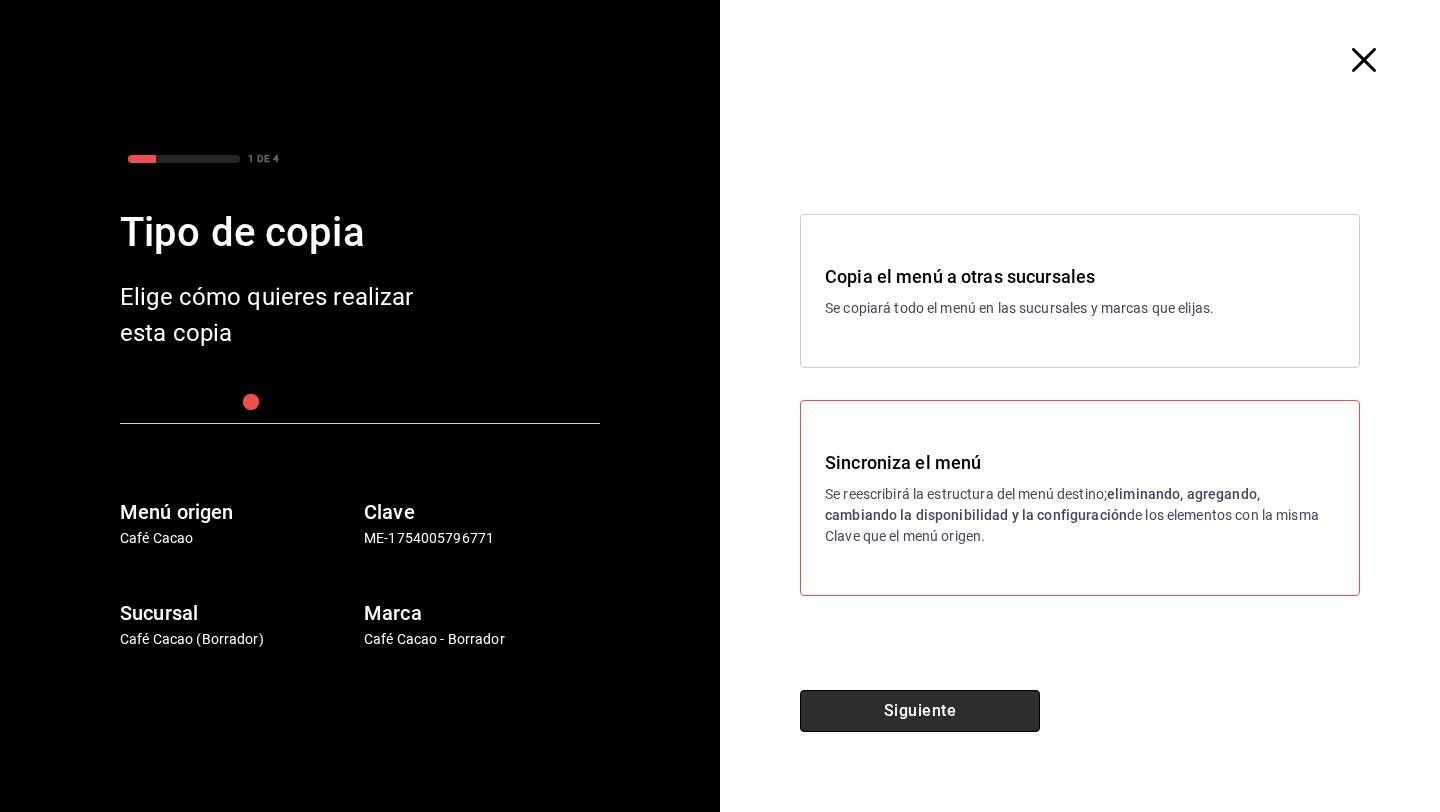 click on "Siguiente" at bounding box center (920, 711) 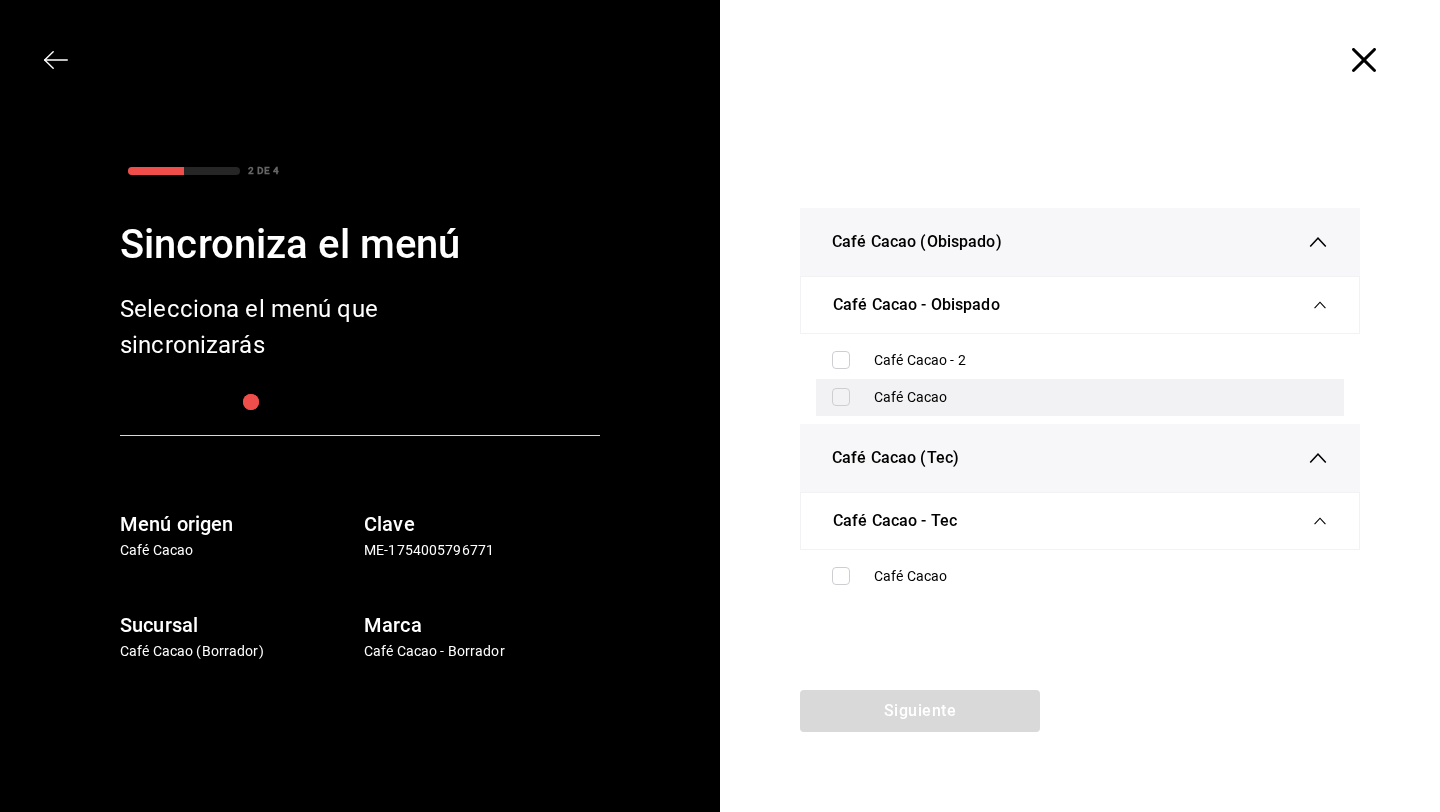 click on "Café Cacao" at bounding box center [1101, 397] 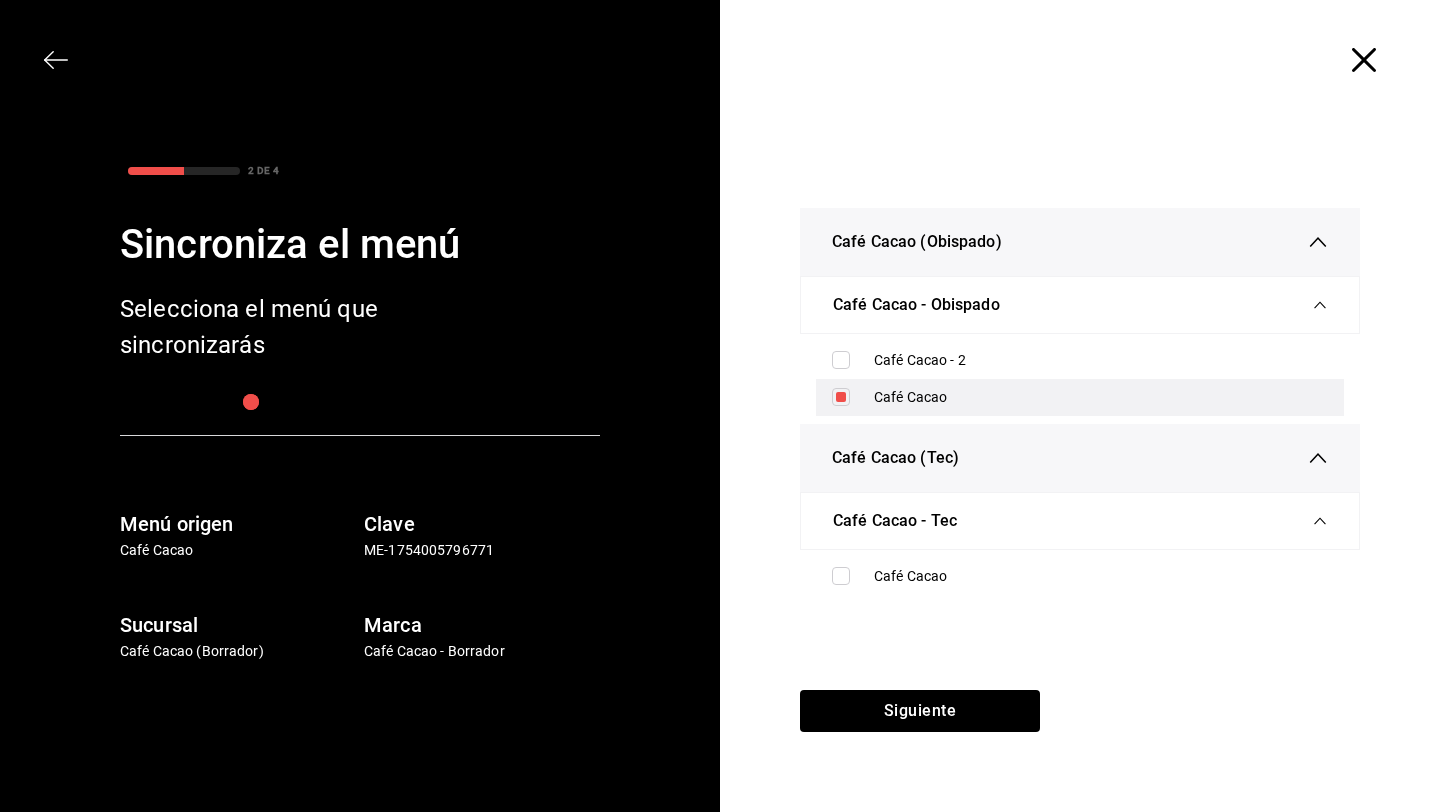 checkbox on "true" 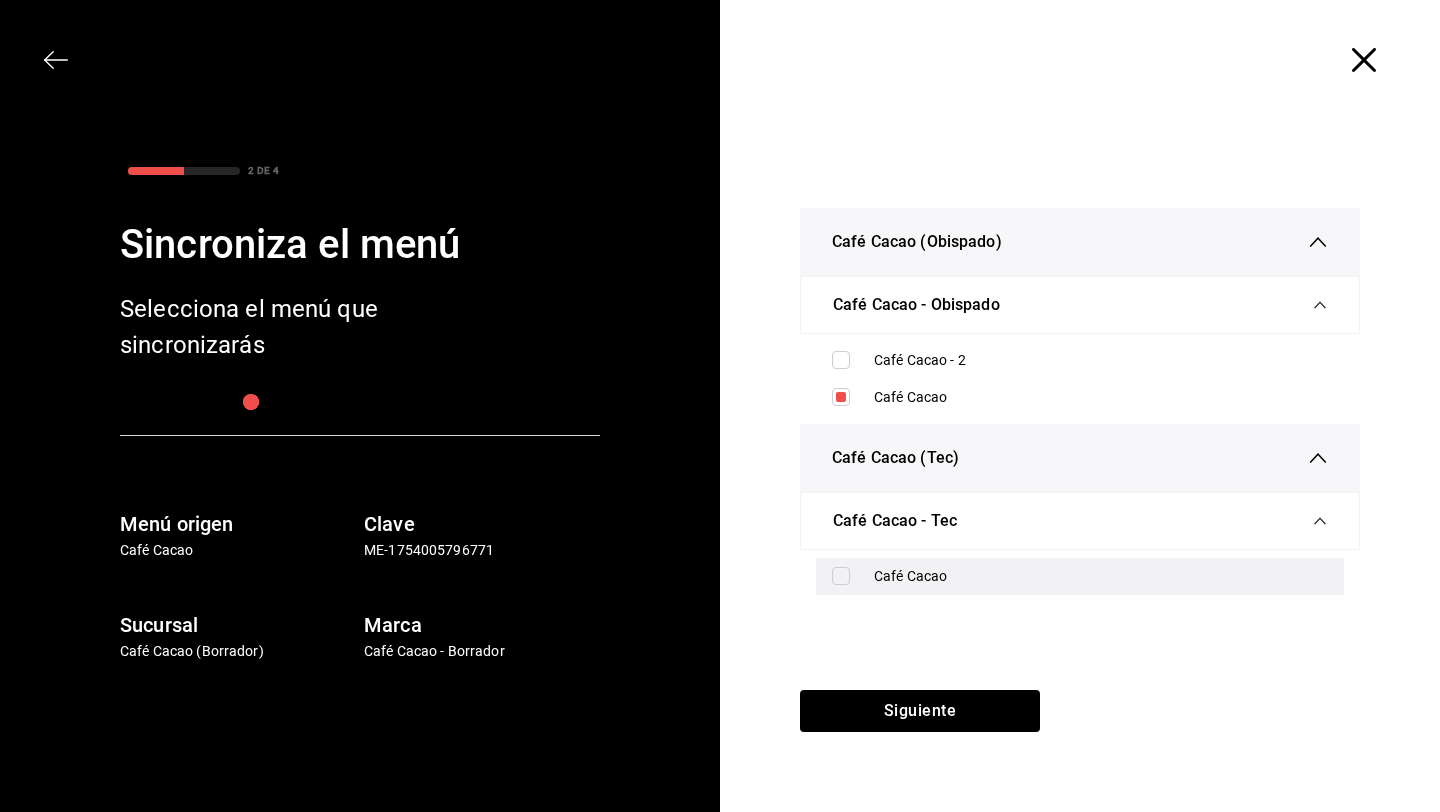click at bounding box center [841, 576] 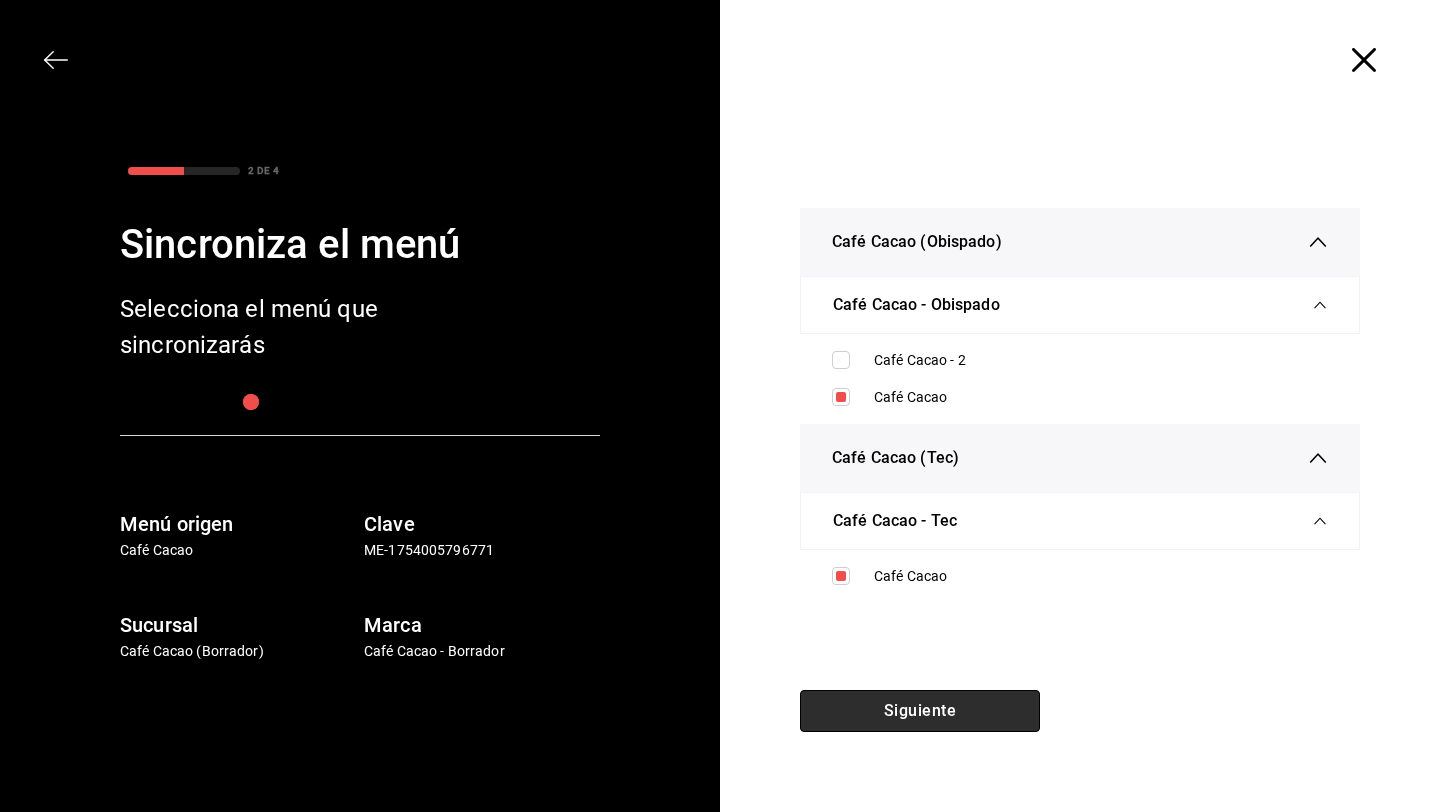 click on "Siguiente" at bounding box center (920, 711) 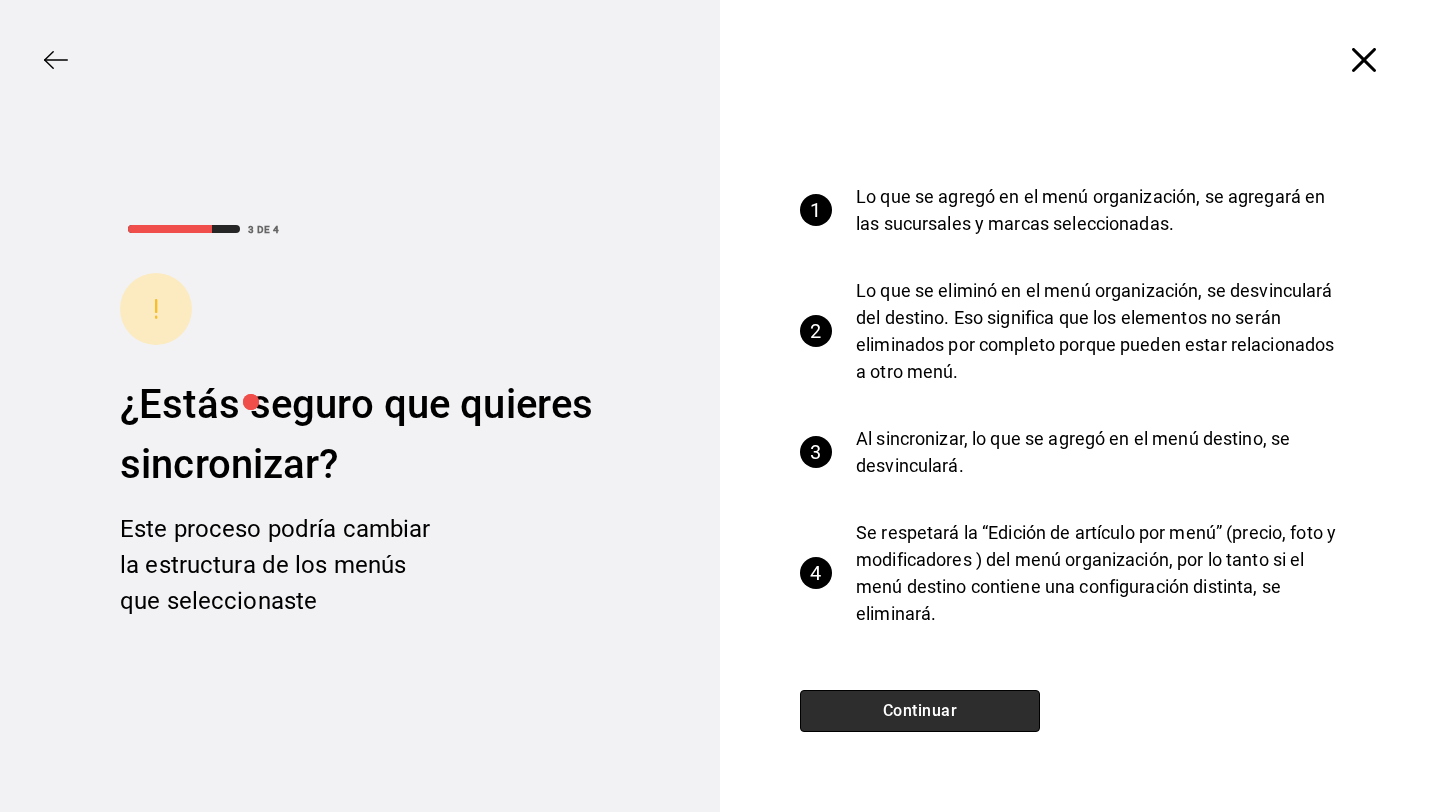 click on "Continuar" at bounding box center (920, 711) 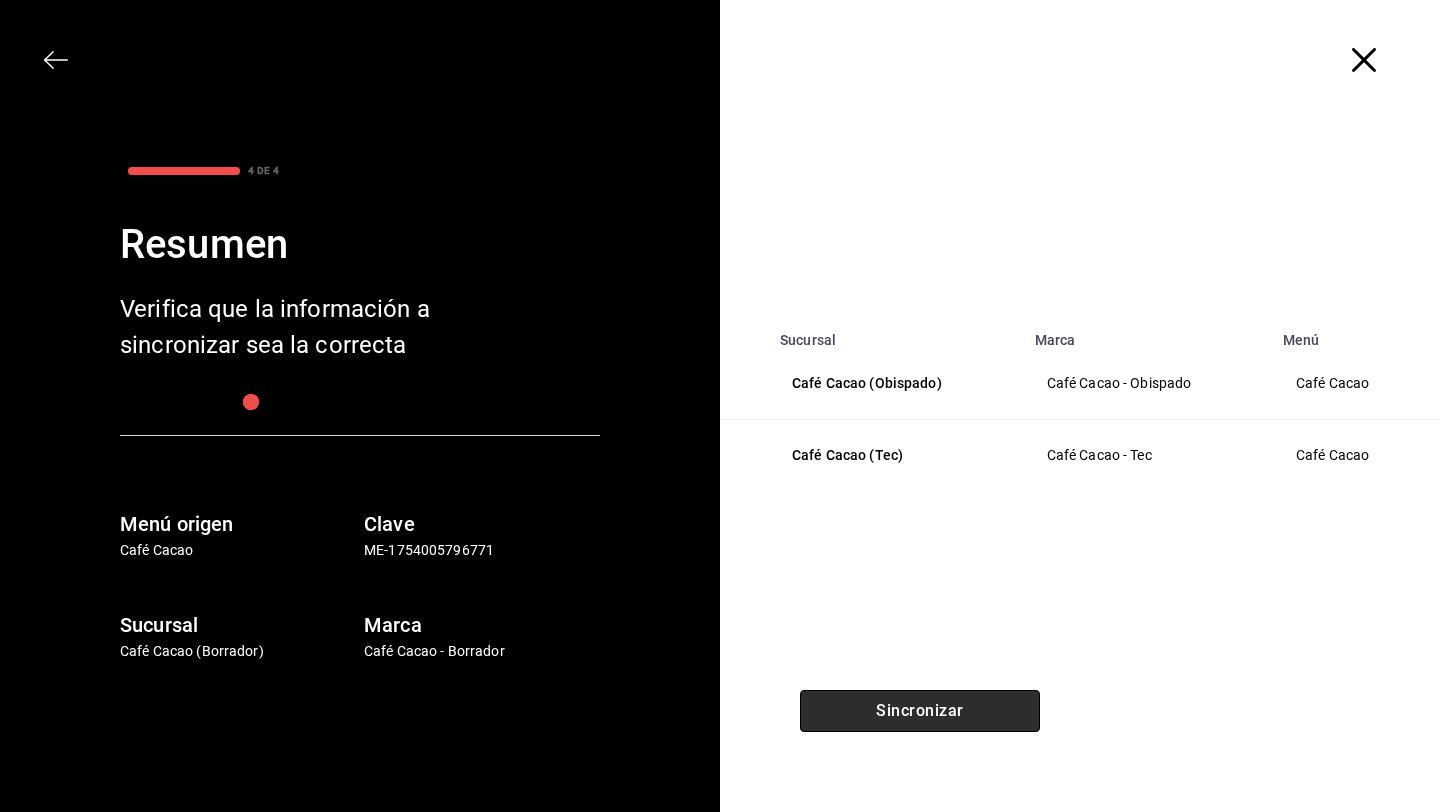 click on "Sincronizar" at bounding box center (920, 711) 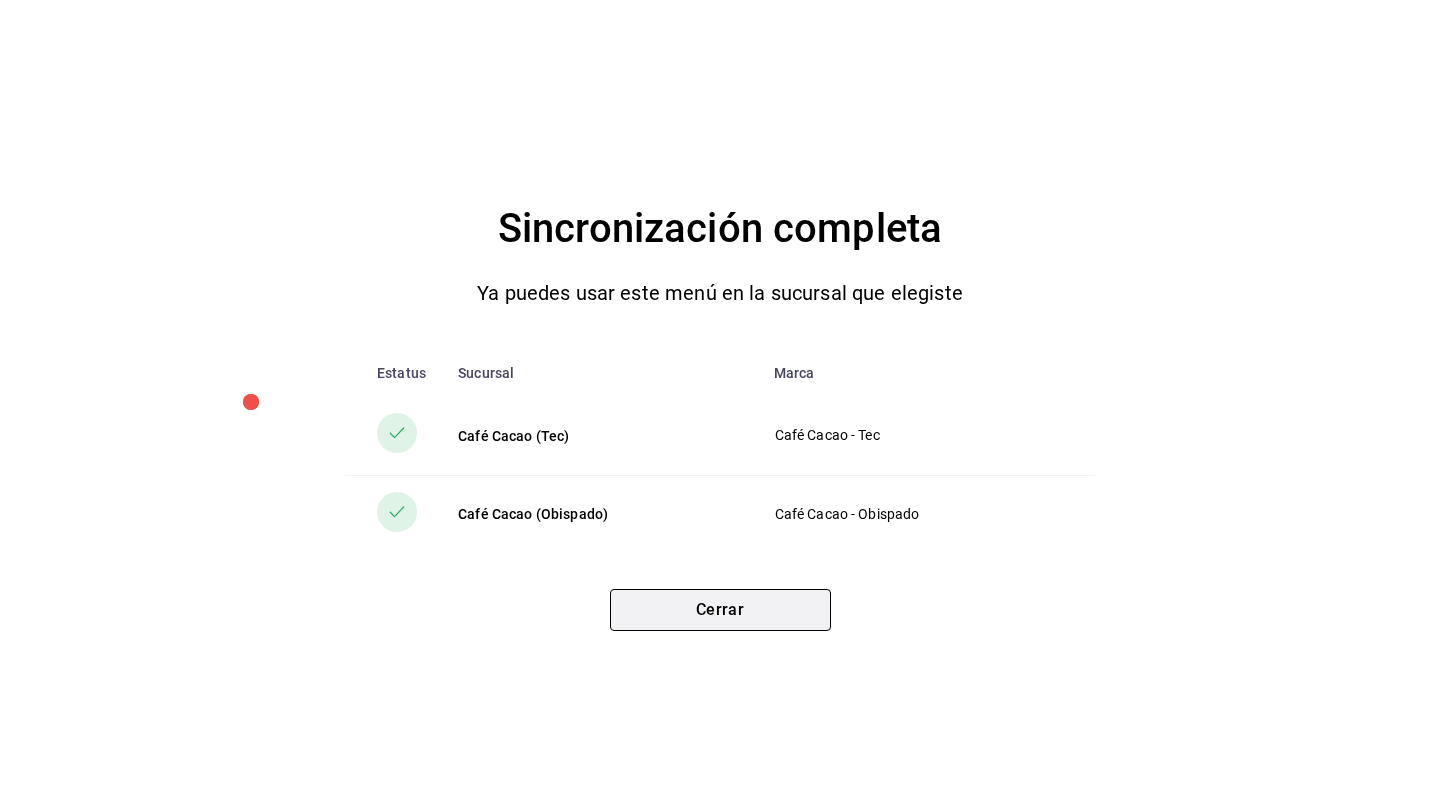 click on "Cerrar" at bounding box center [720, 610] 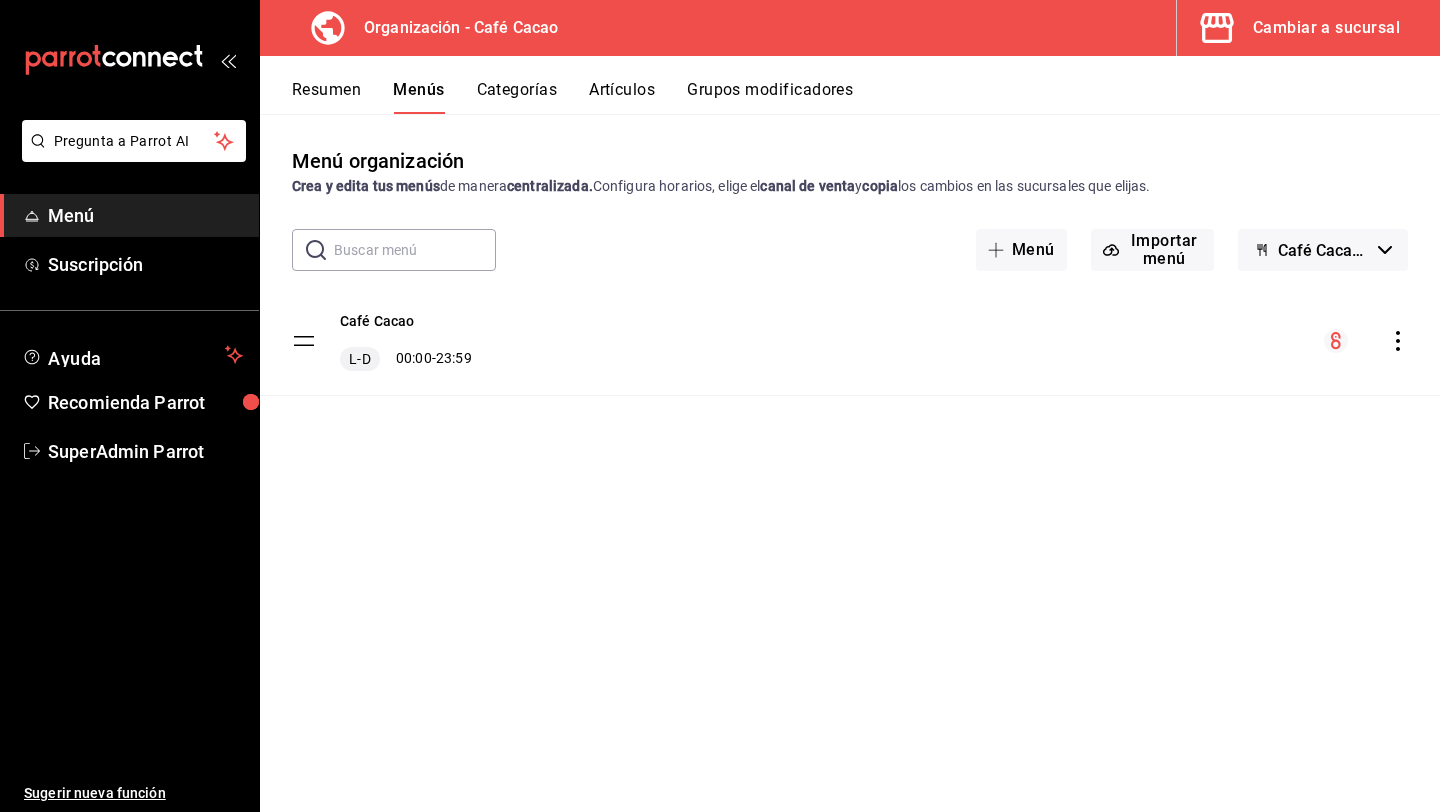 click on "Cambiar a sucursal" at bounding box center [1300, 28] 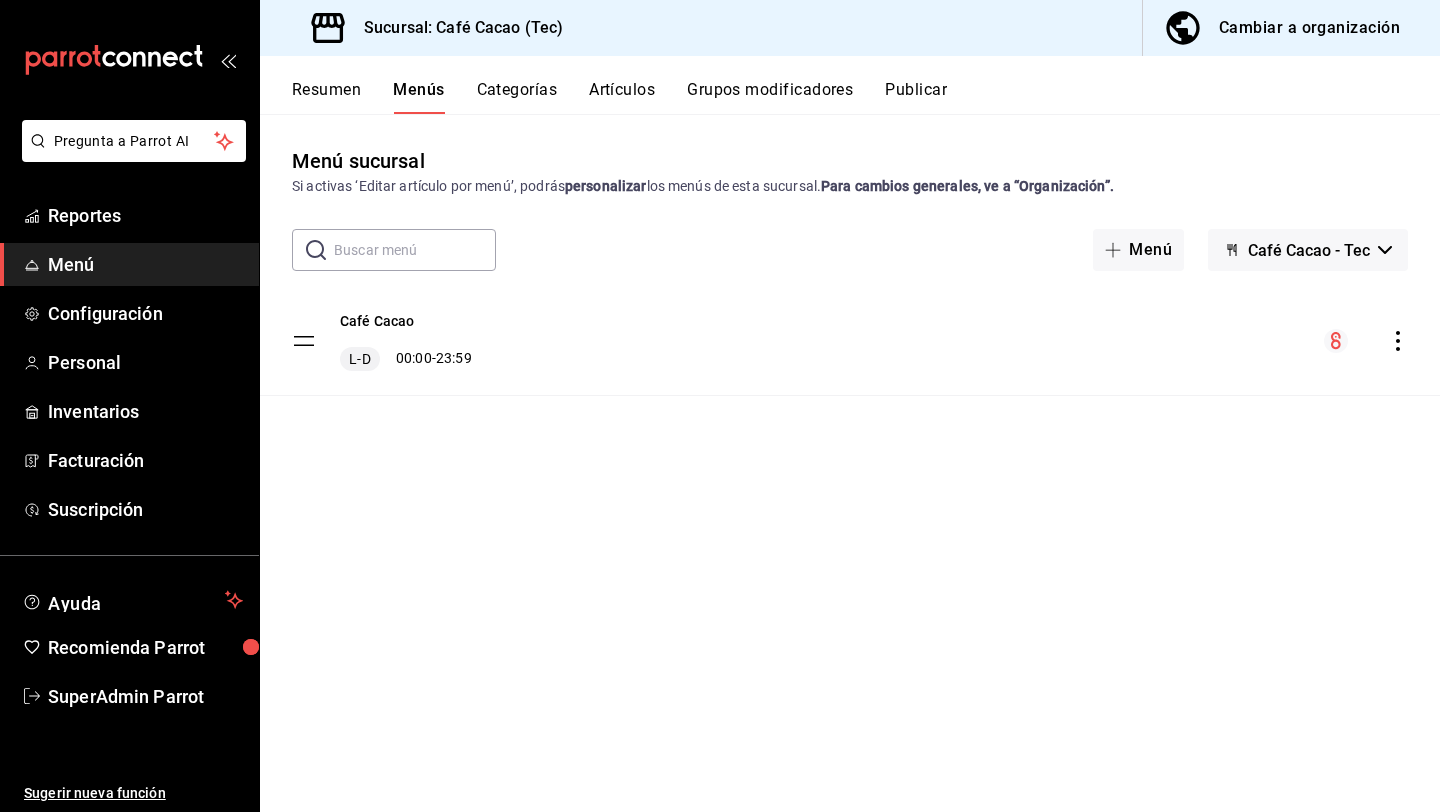 click 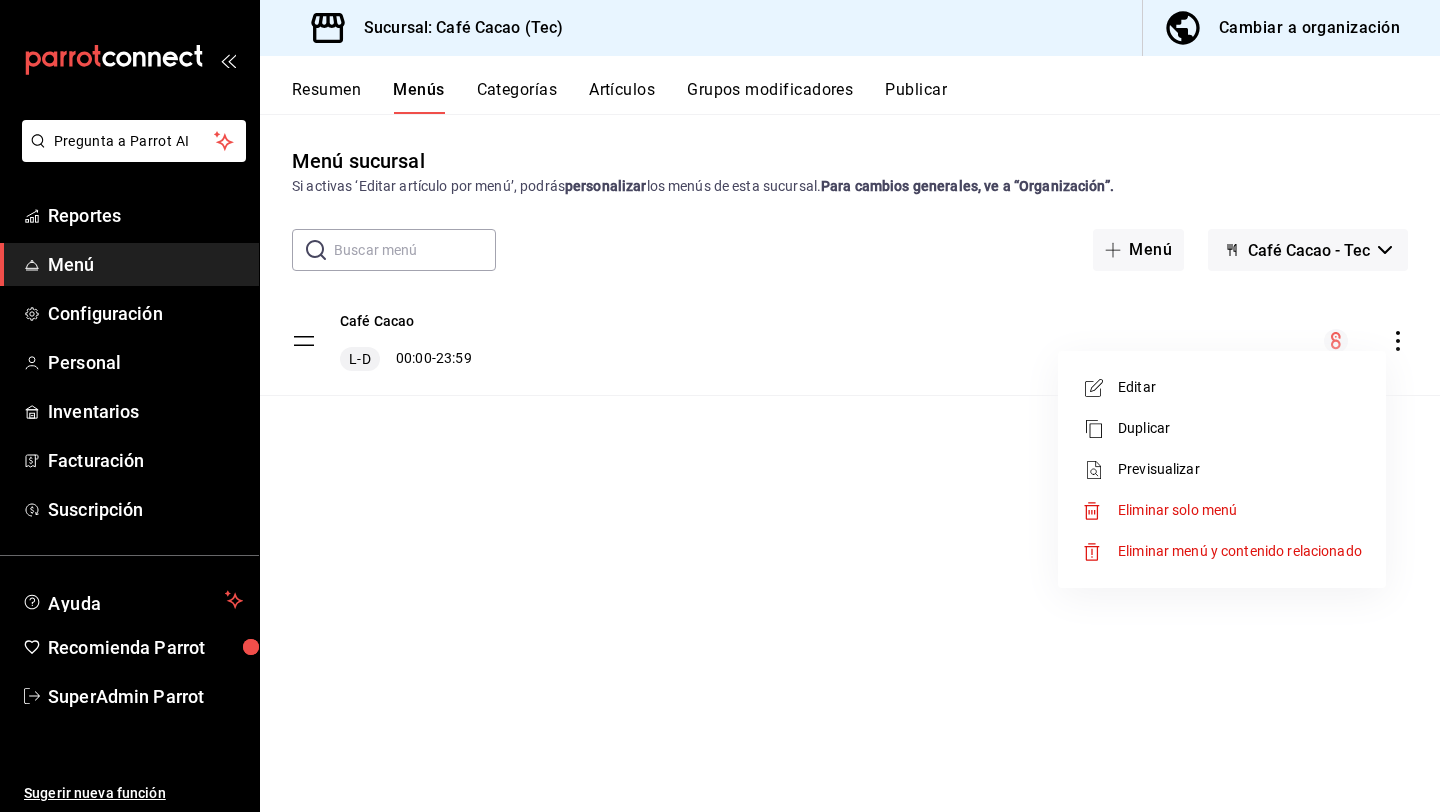click on "Previsualizar" at bounding box center [1240, 469] 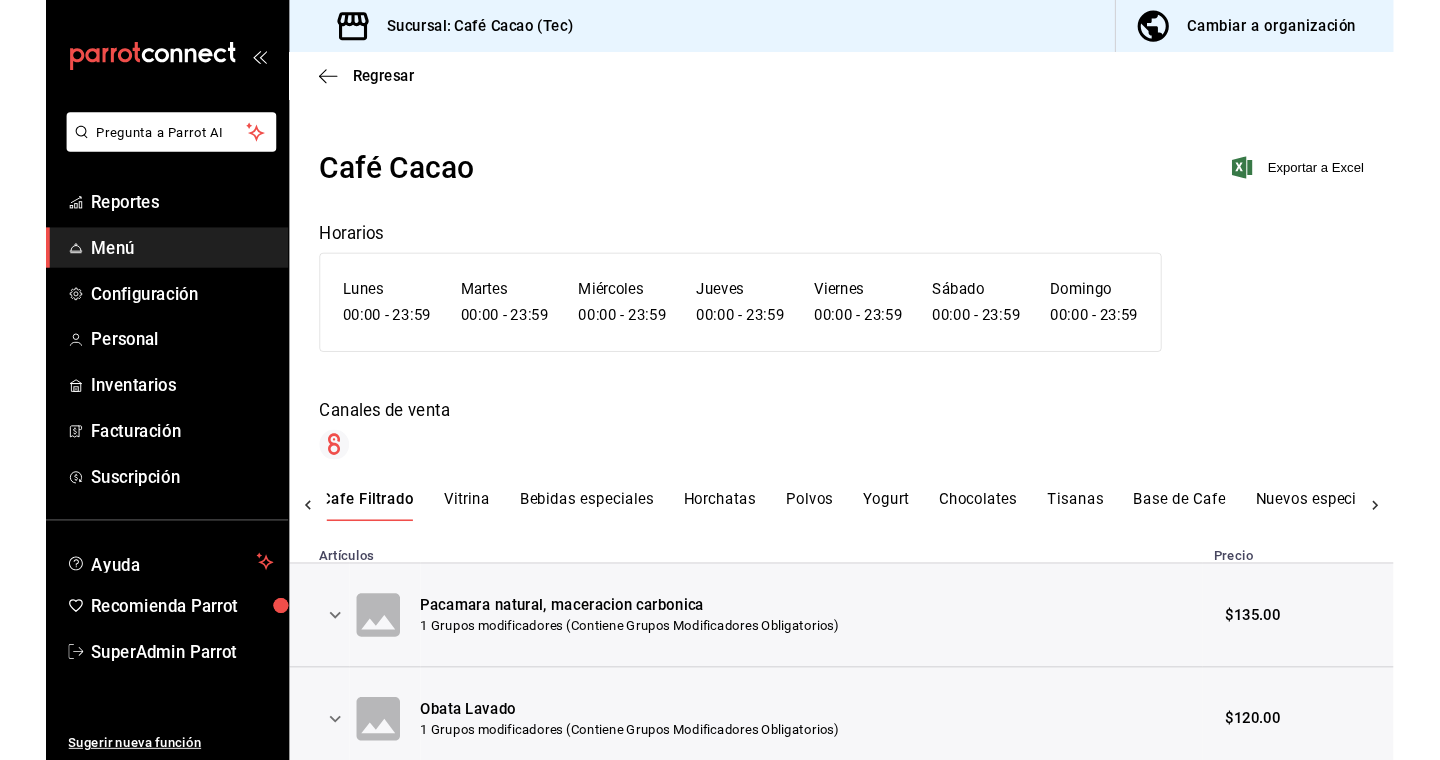 scroll, scrollTop: 0, scrollLeft: 0, axis: both 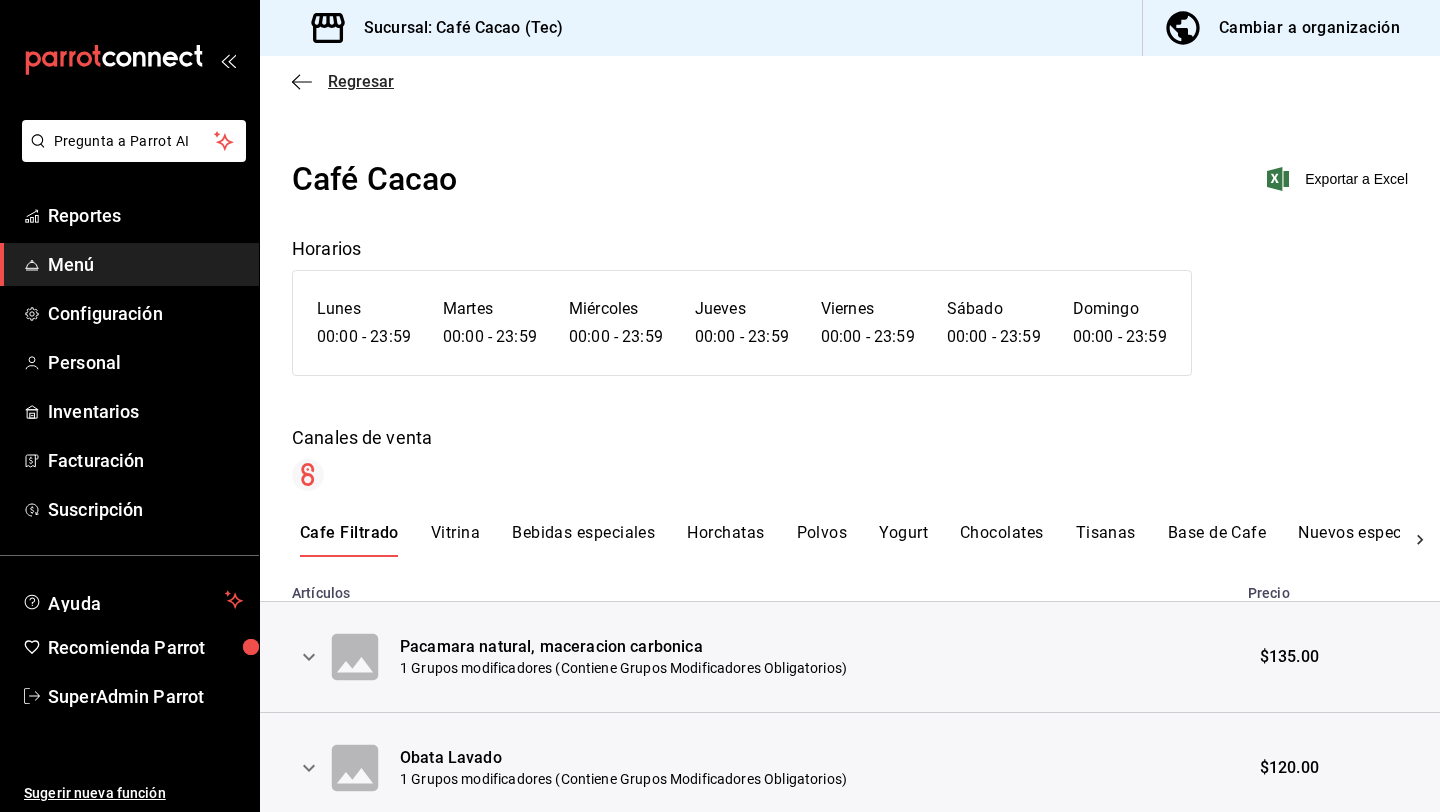 click 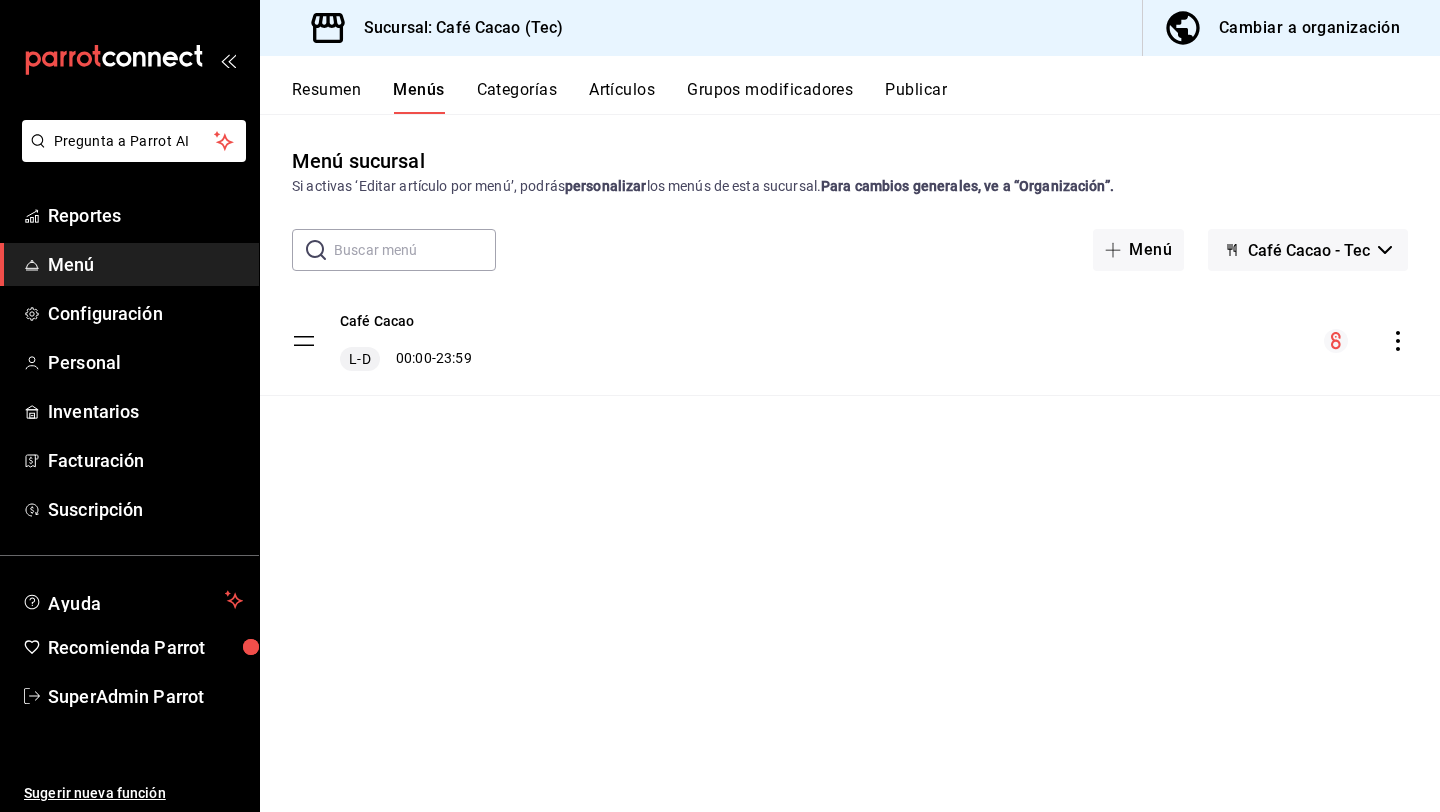 click on "Categorías" at bounding box center [517, 97] 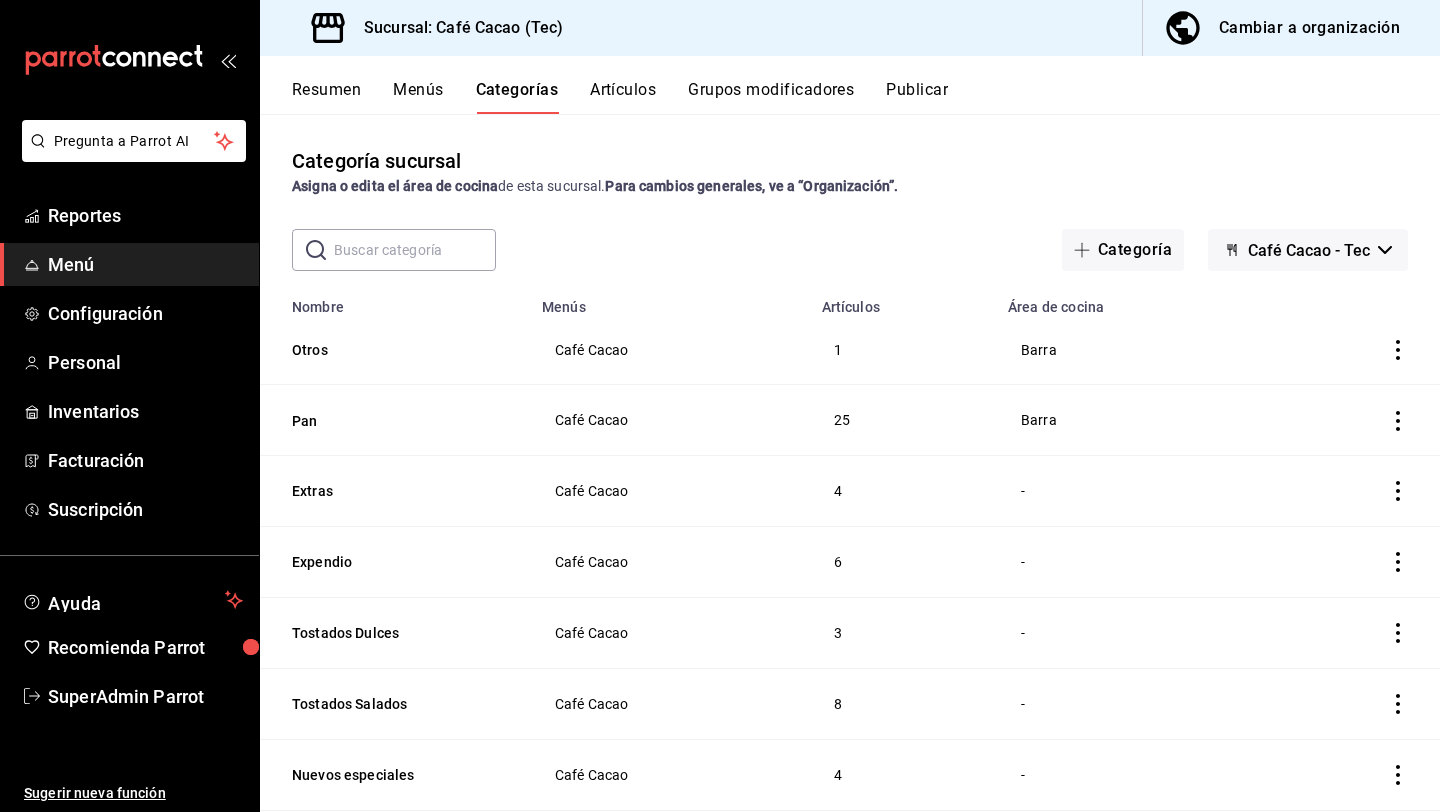 click on "Menús" at bounding box center [418, 97] 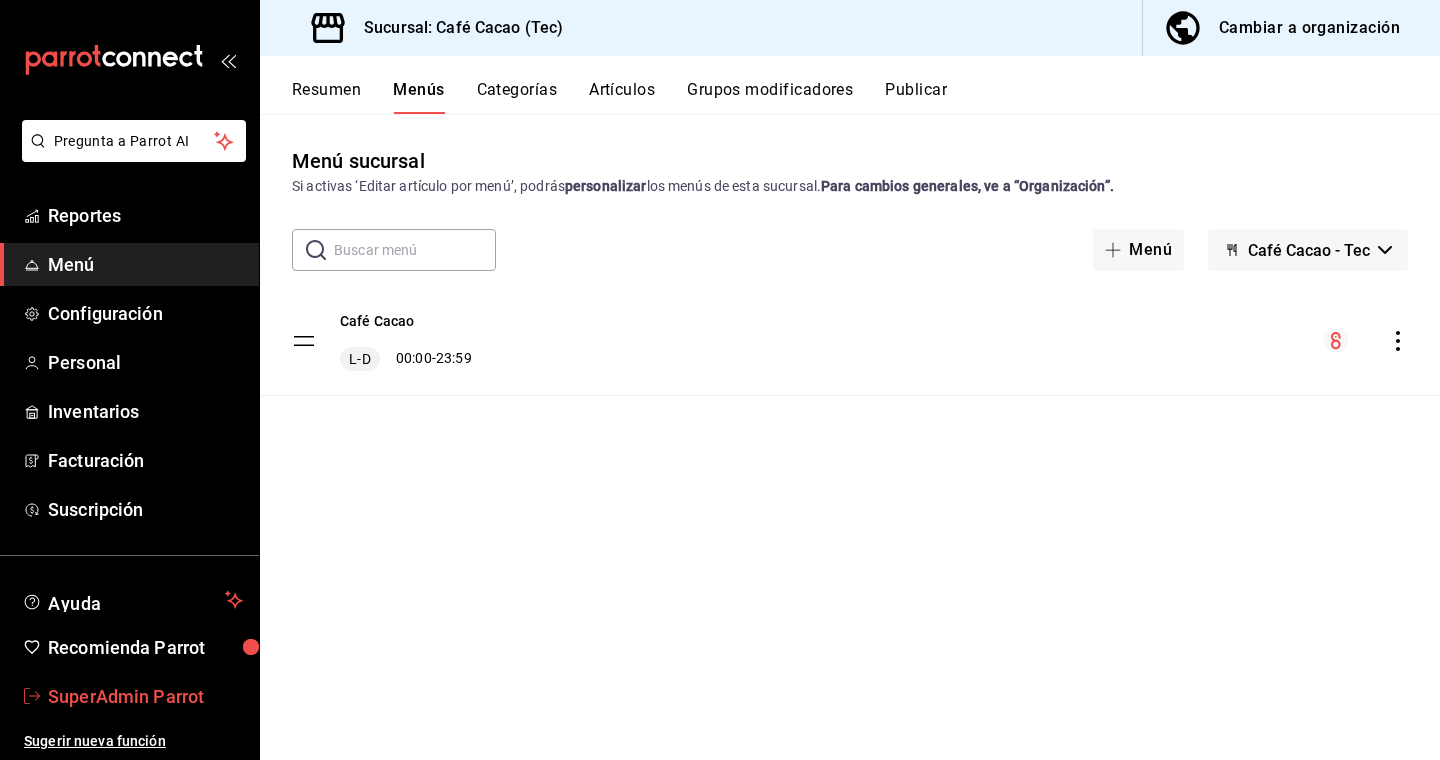 click on "SuperAdmin Parrot" at bounding box center [145, 696] 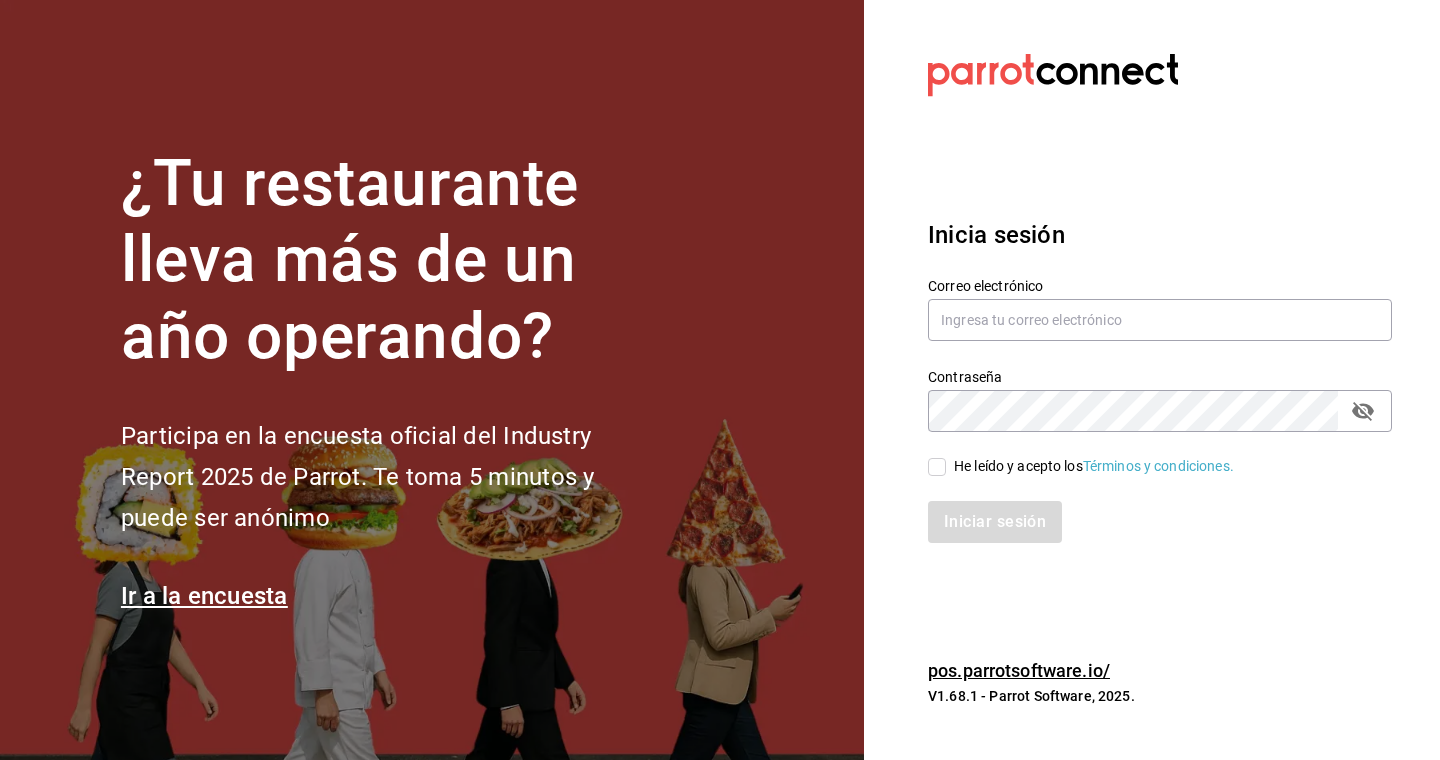 click on "Contraseña Contraseña" at bounding box center [1148, 388] 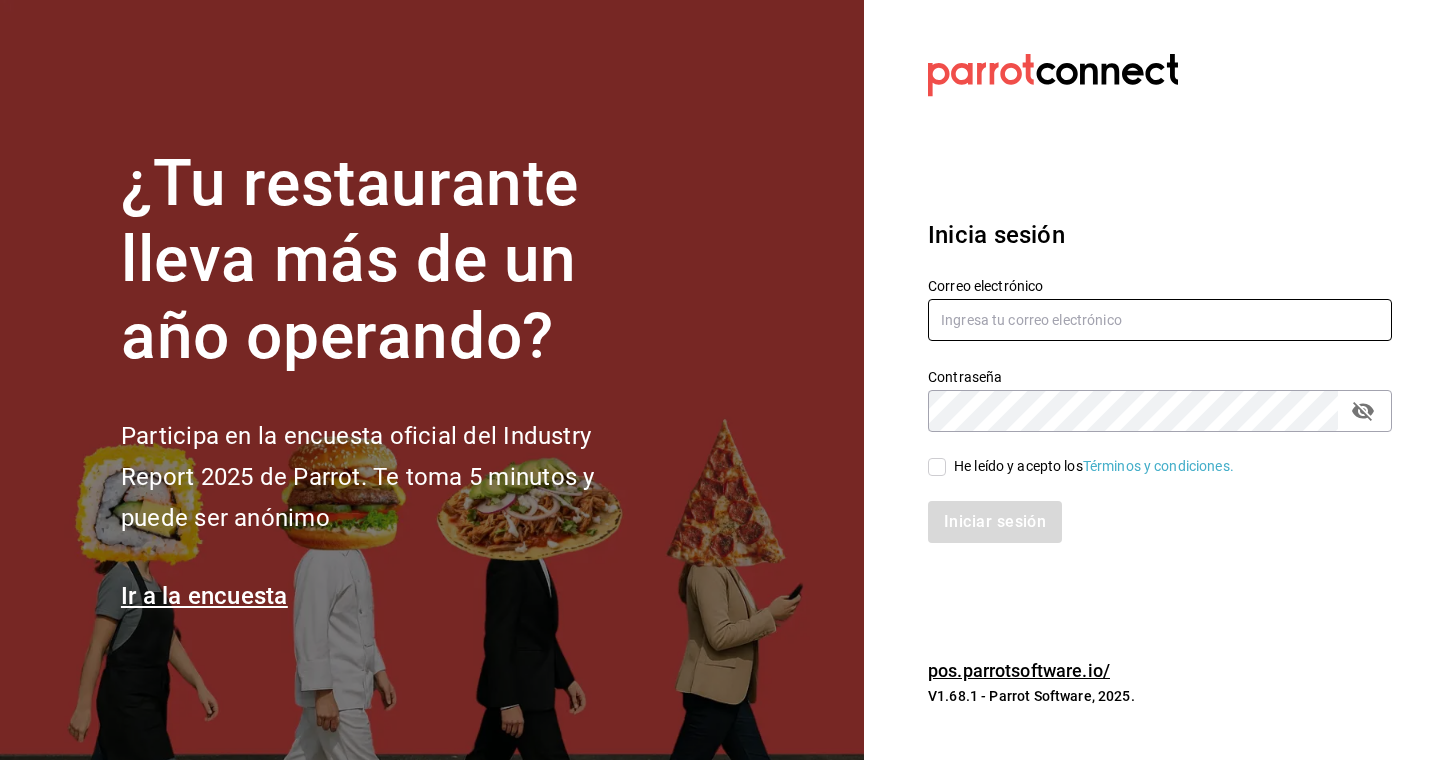 click at bounding box center [1160, 320] 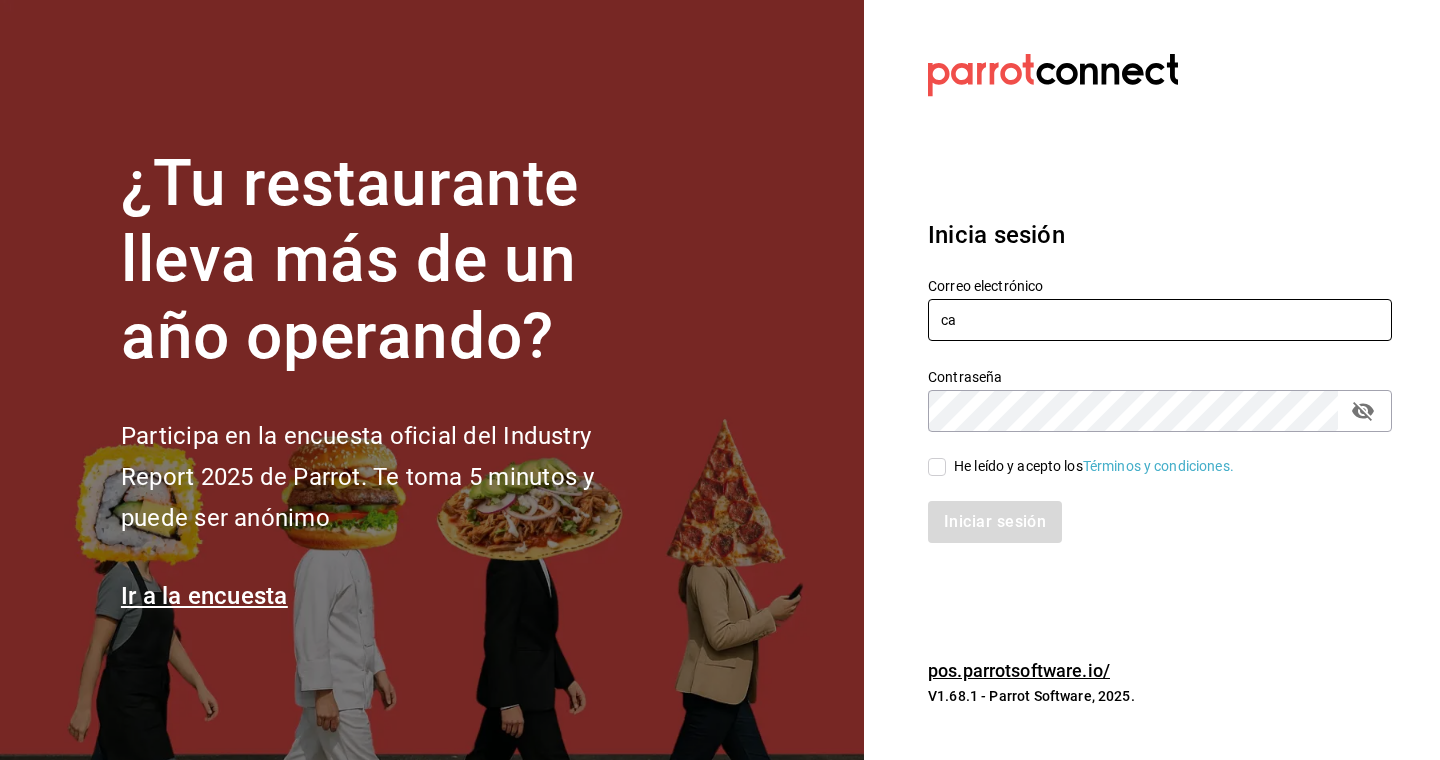 type on "cafecacao@obispado.com" 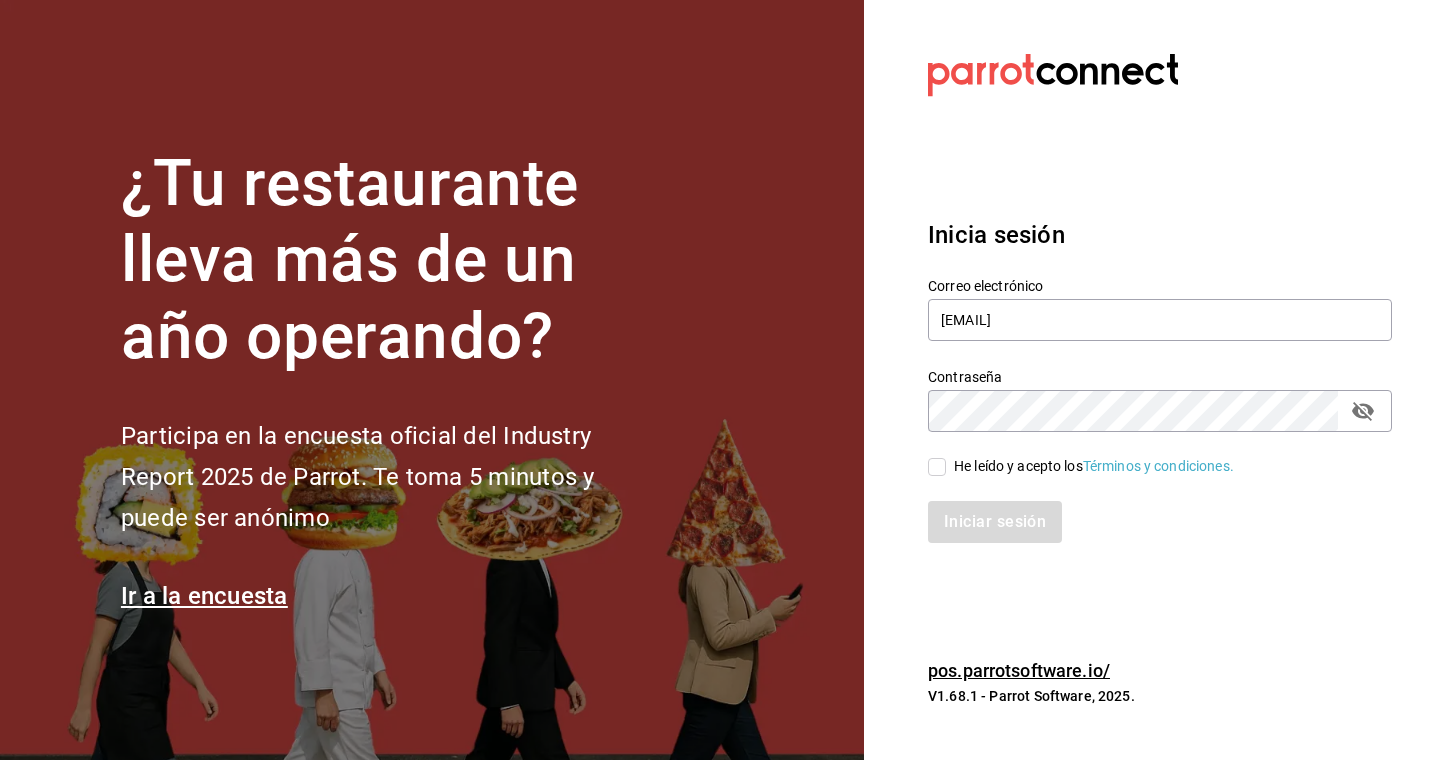 click on "He leído y acepto los  Términos y condiciones." at bounding box center [1094, 466] 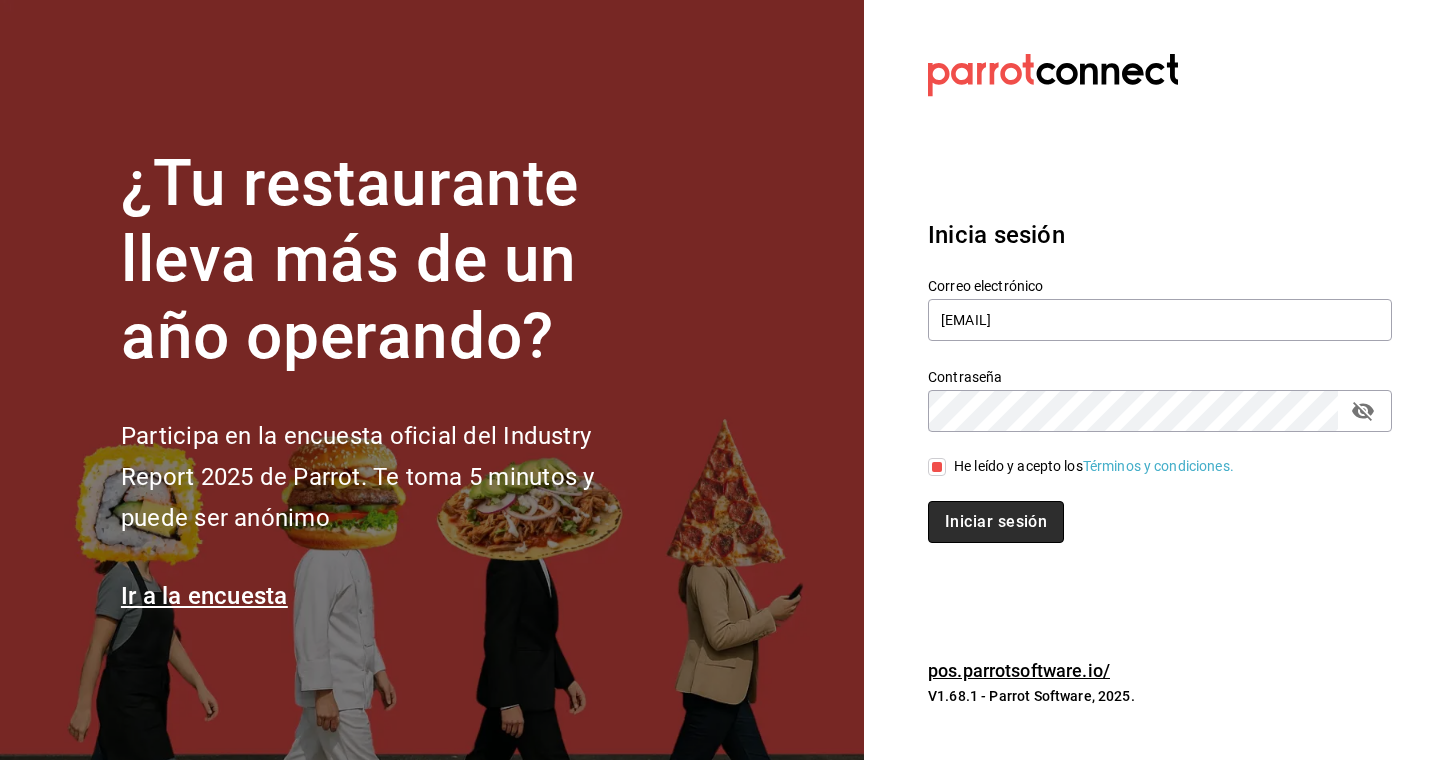 click on "Iniciar sesión" at bounding box center (996, 522) 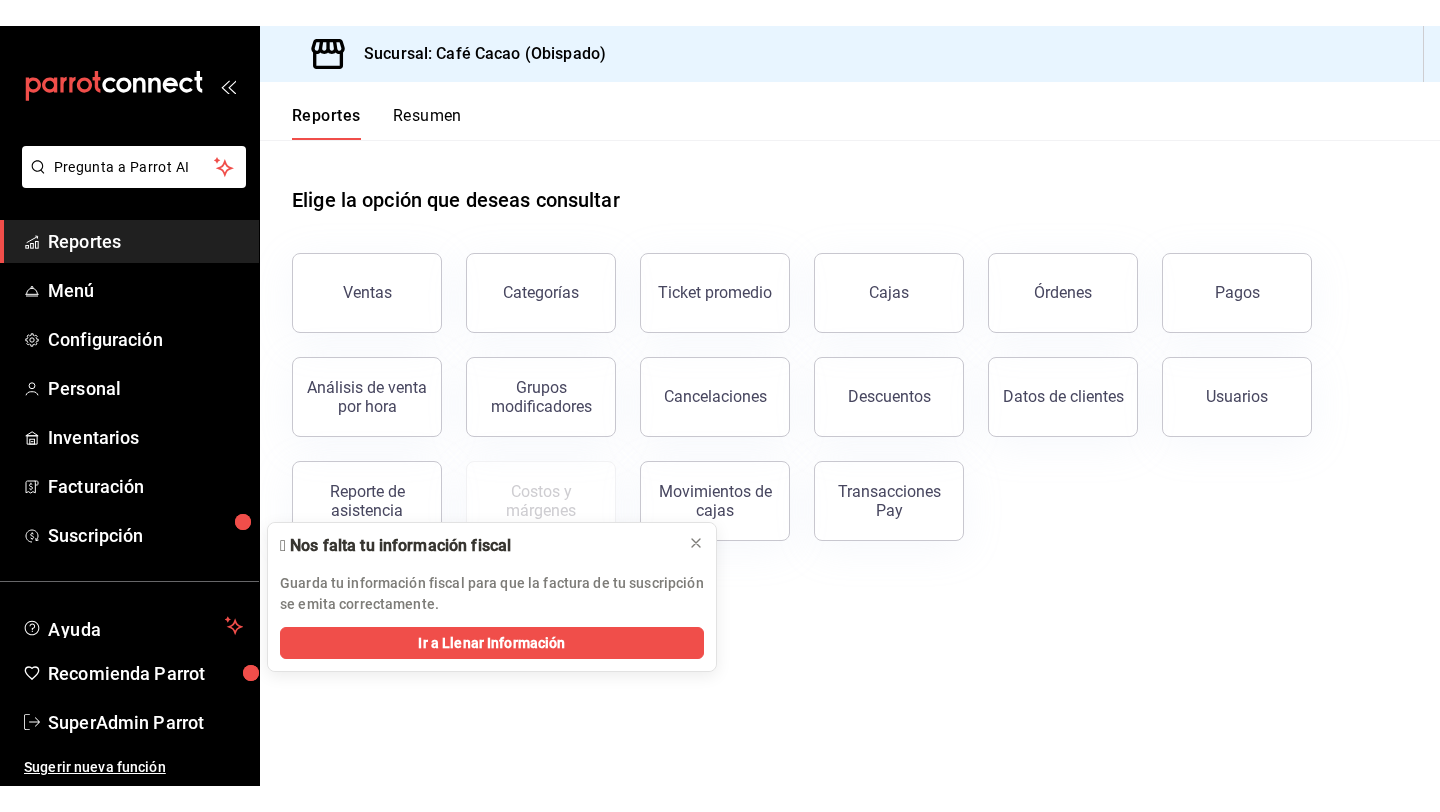scroll, scrollTop: 0, scrollLeft: 0, axis: both 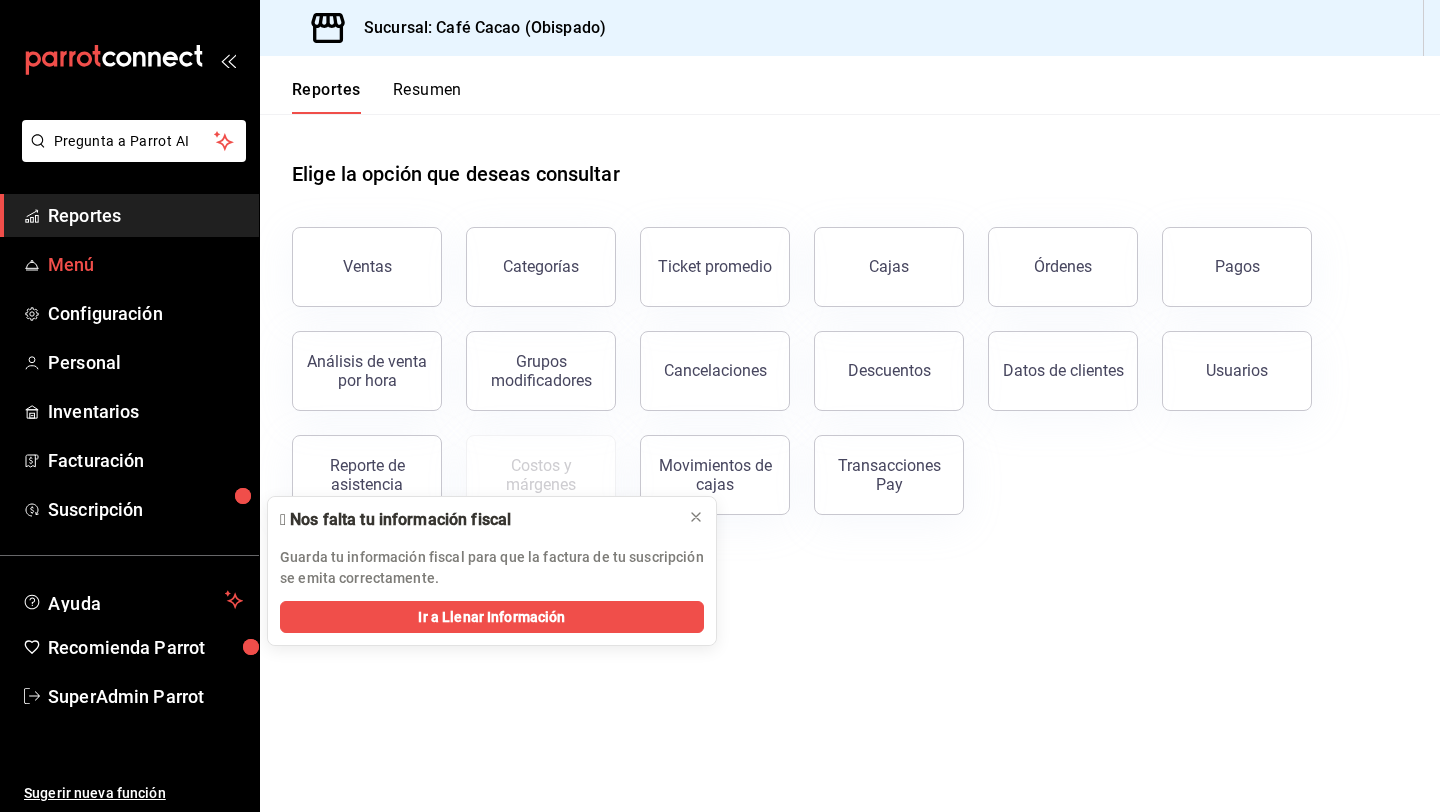 click on "Menú" at bounding box center [145, 264] 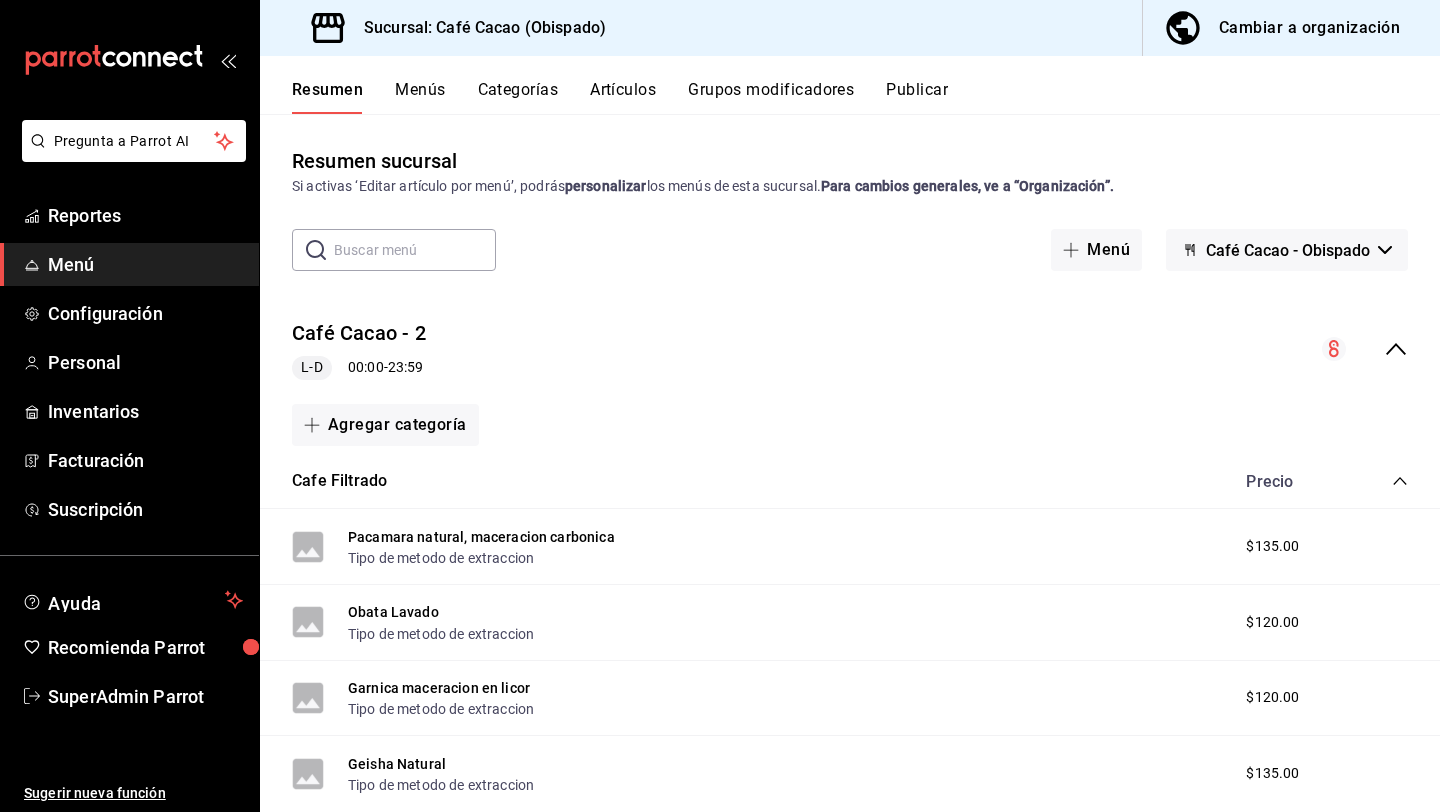 click on "Menús" at bounding box center (420, 97) 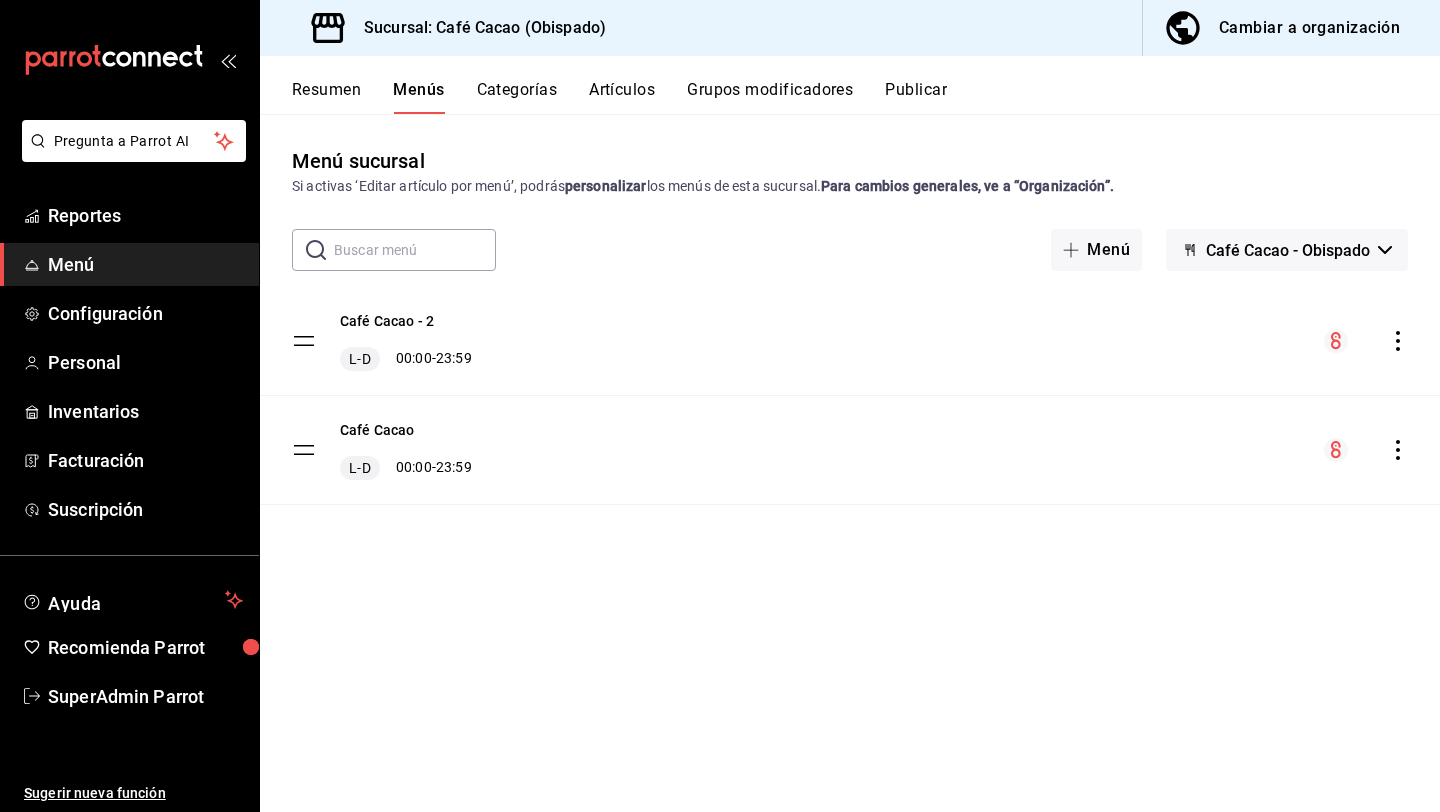 click 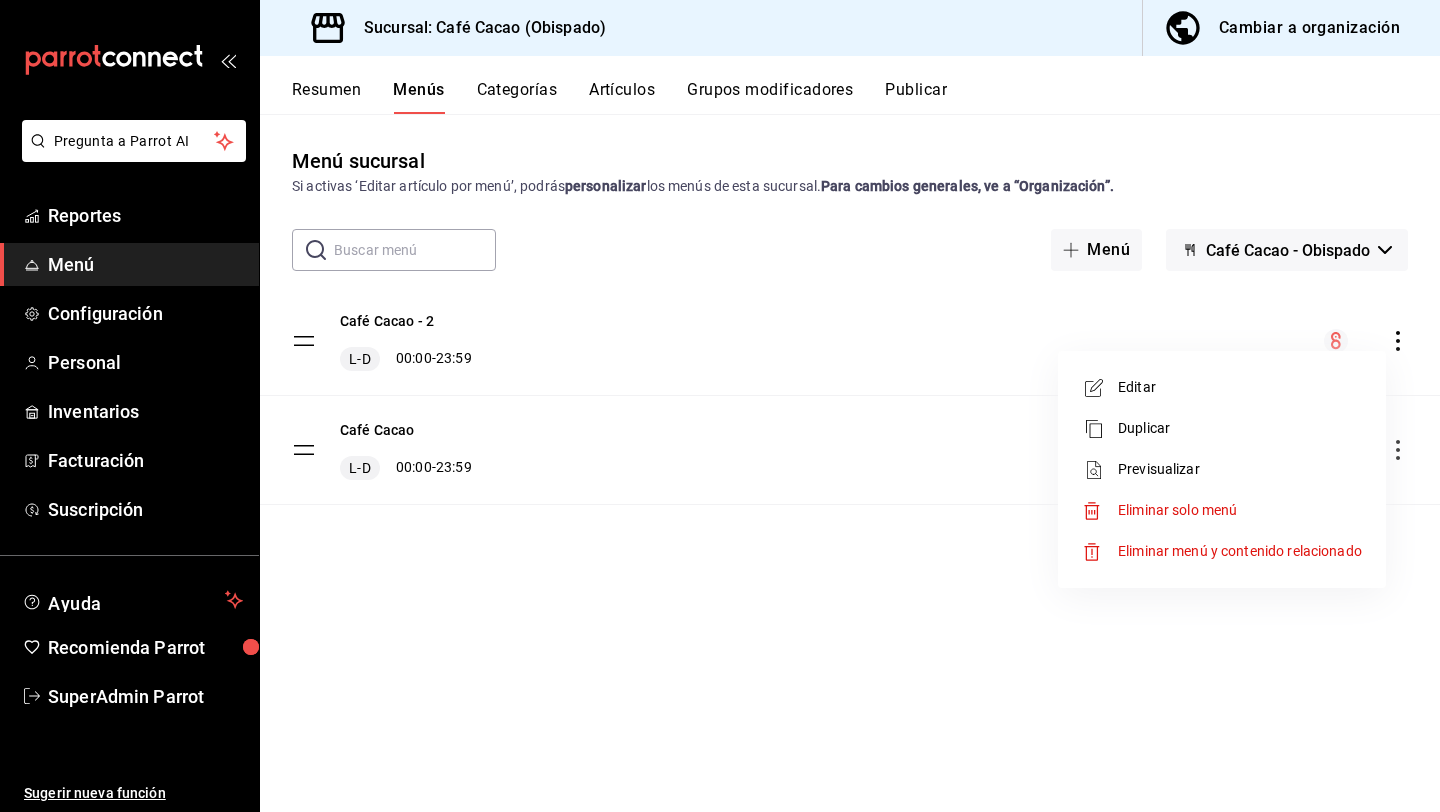 click on "Eliminar solo menú" at bounding box center (1177, 510) 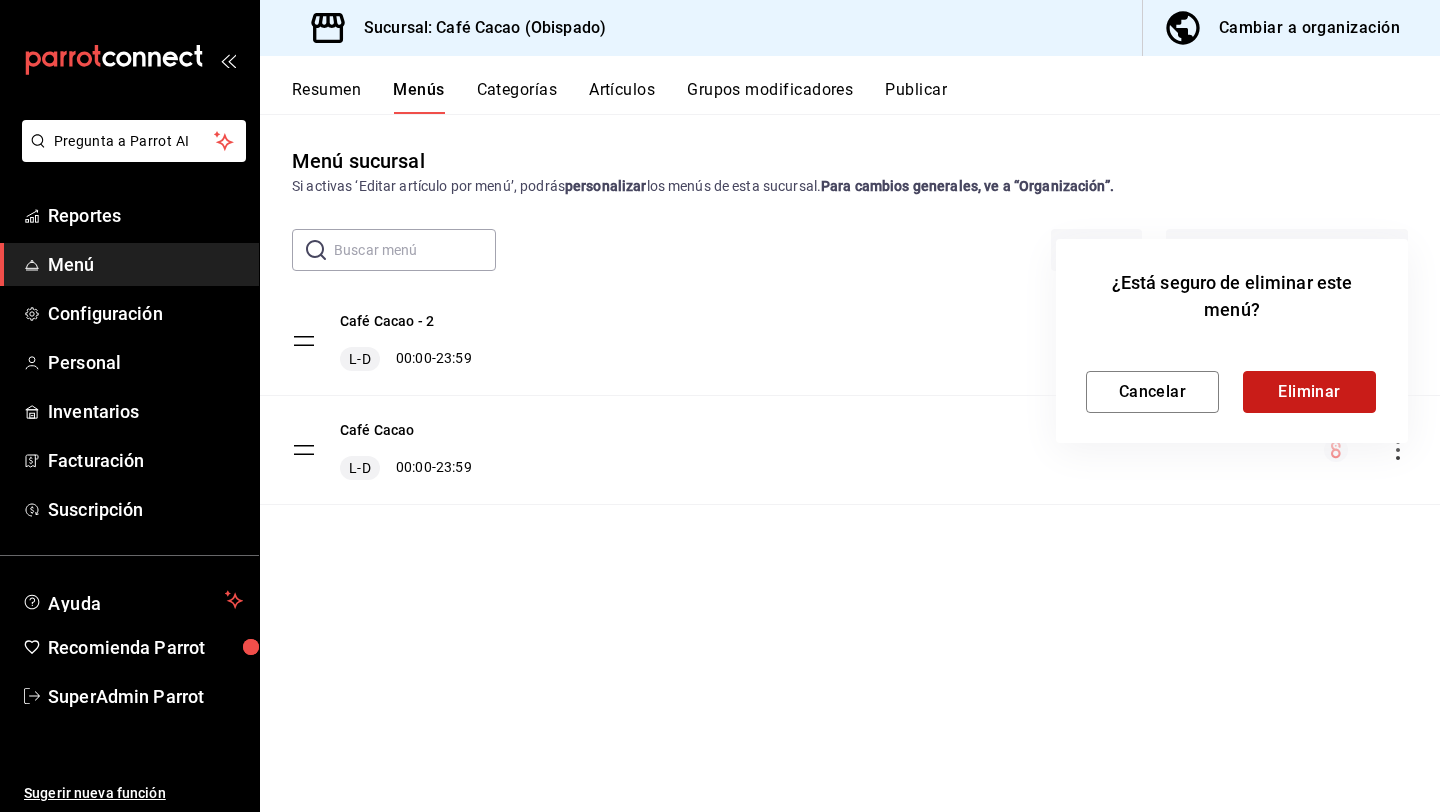click on "Eliminar" at bounding box center (1309, 392) 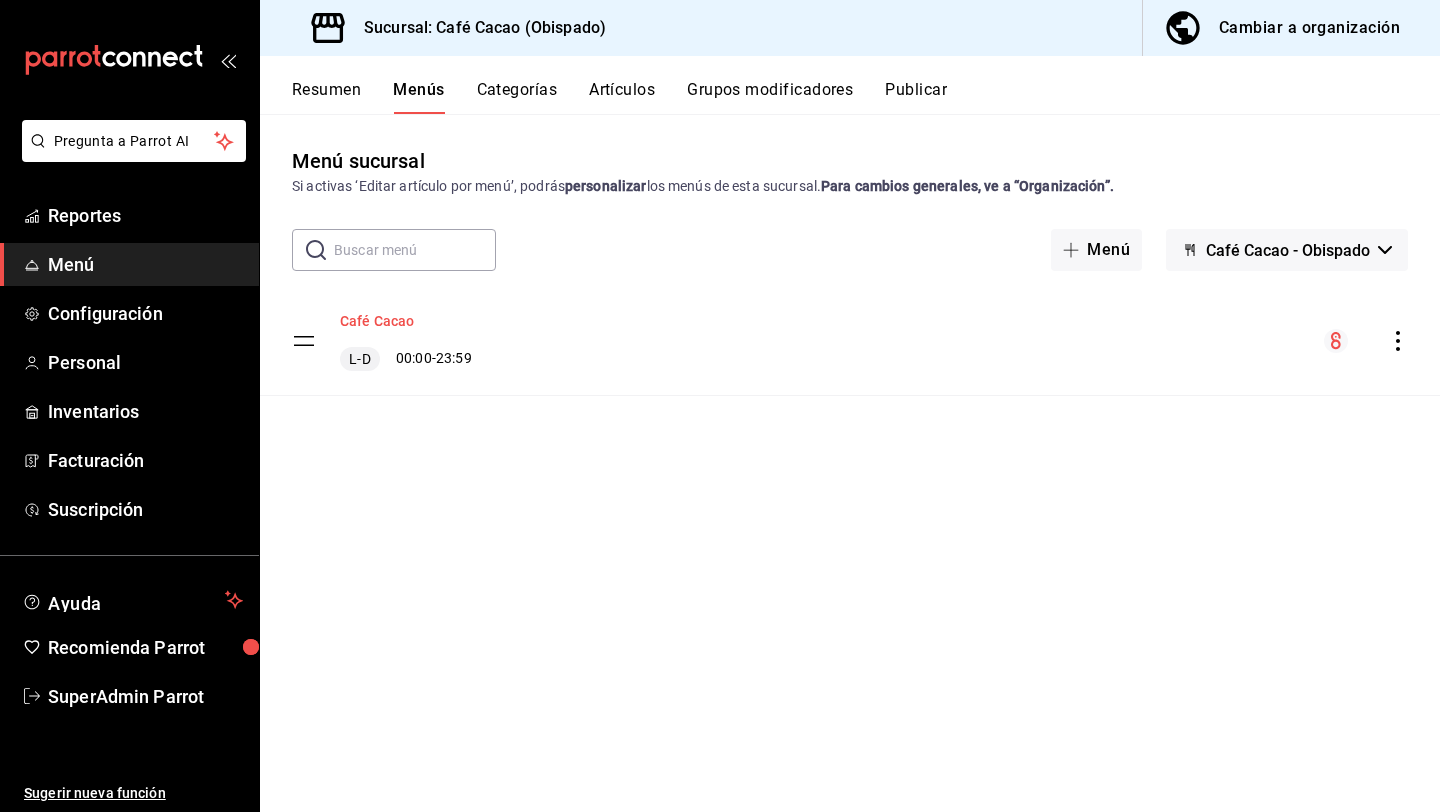 click on "Café Cacao" at bounding box center (377, 321) 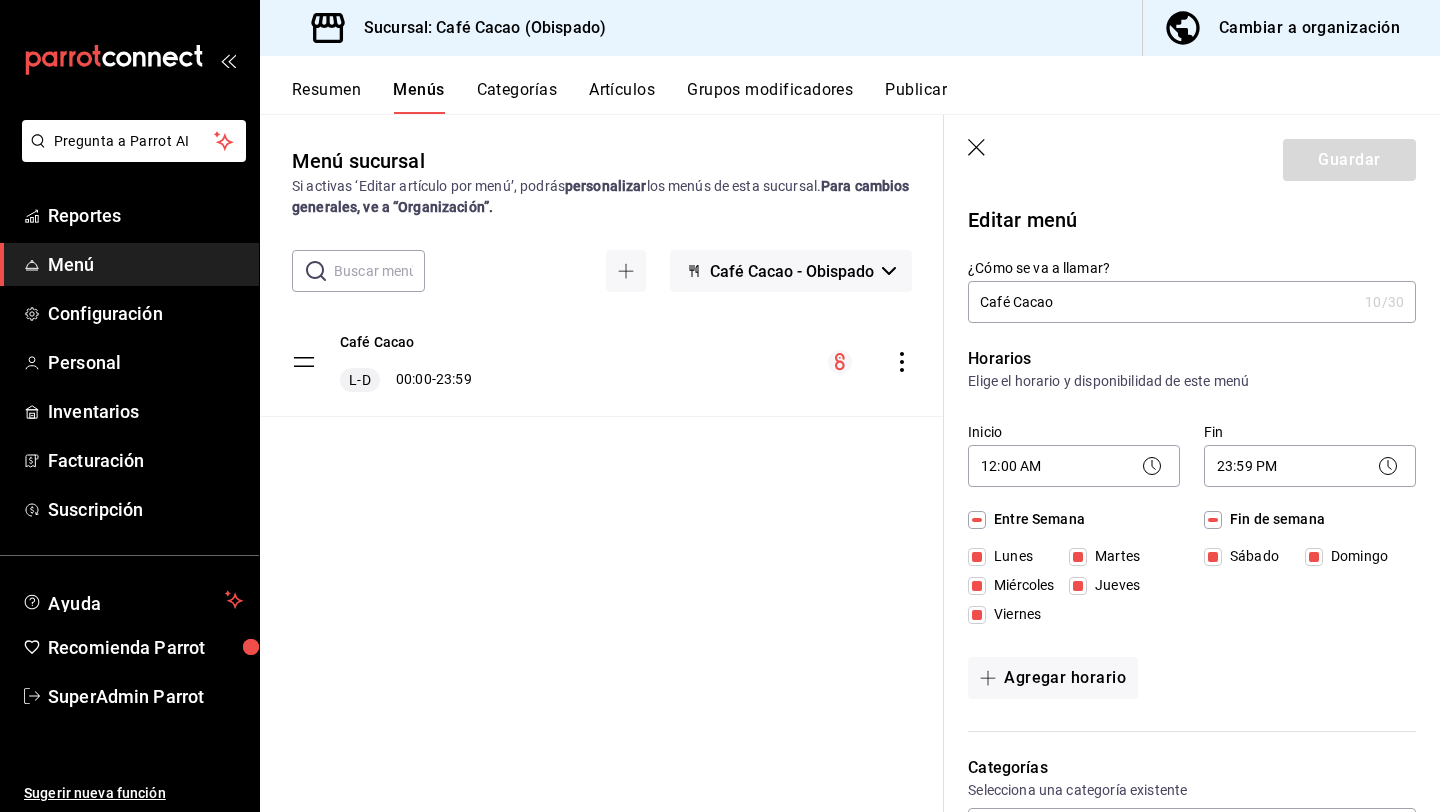 click 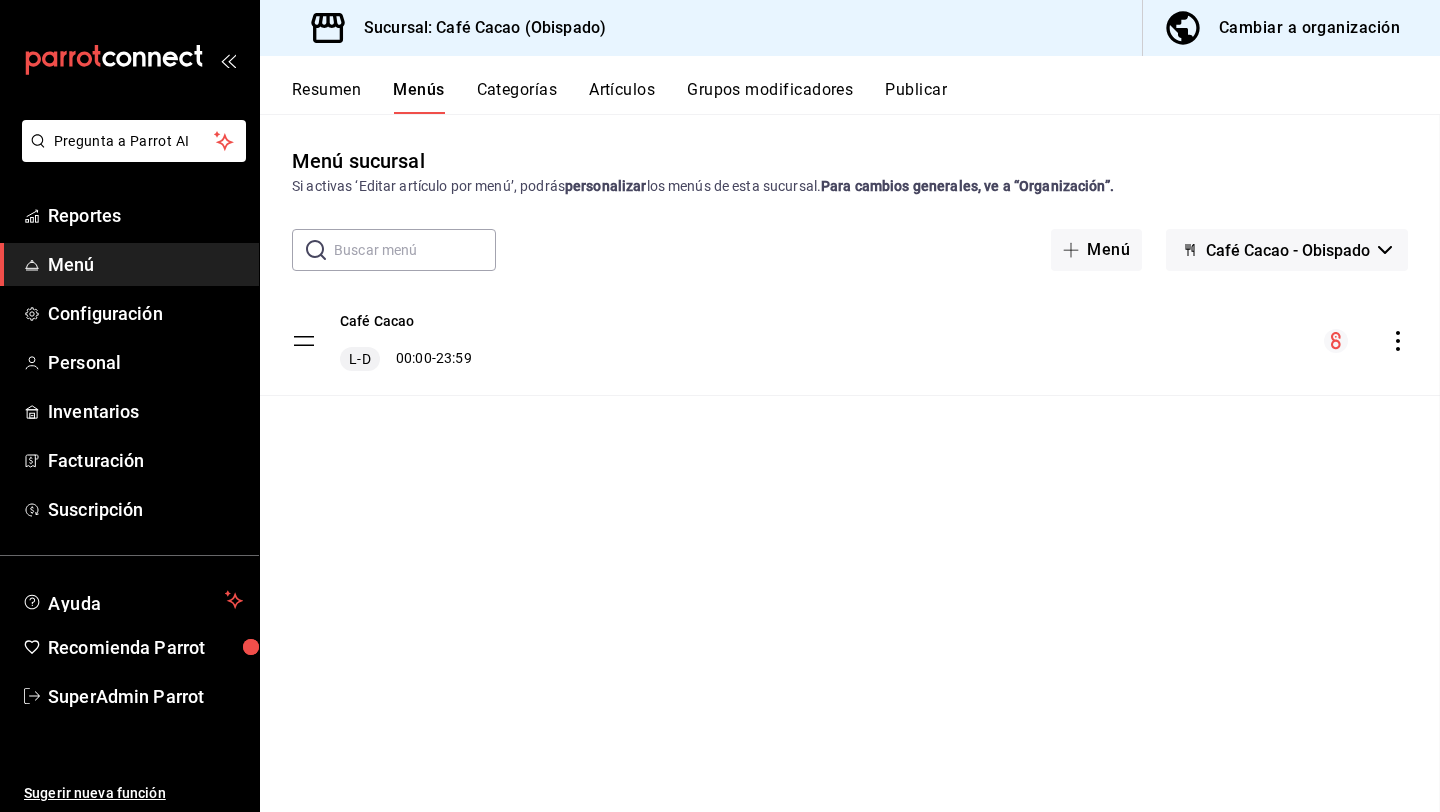 checkbox on "false" 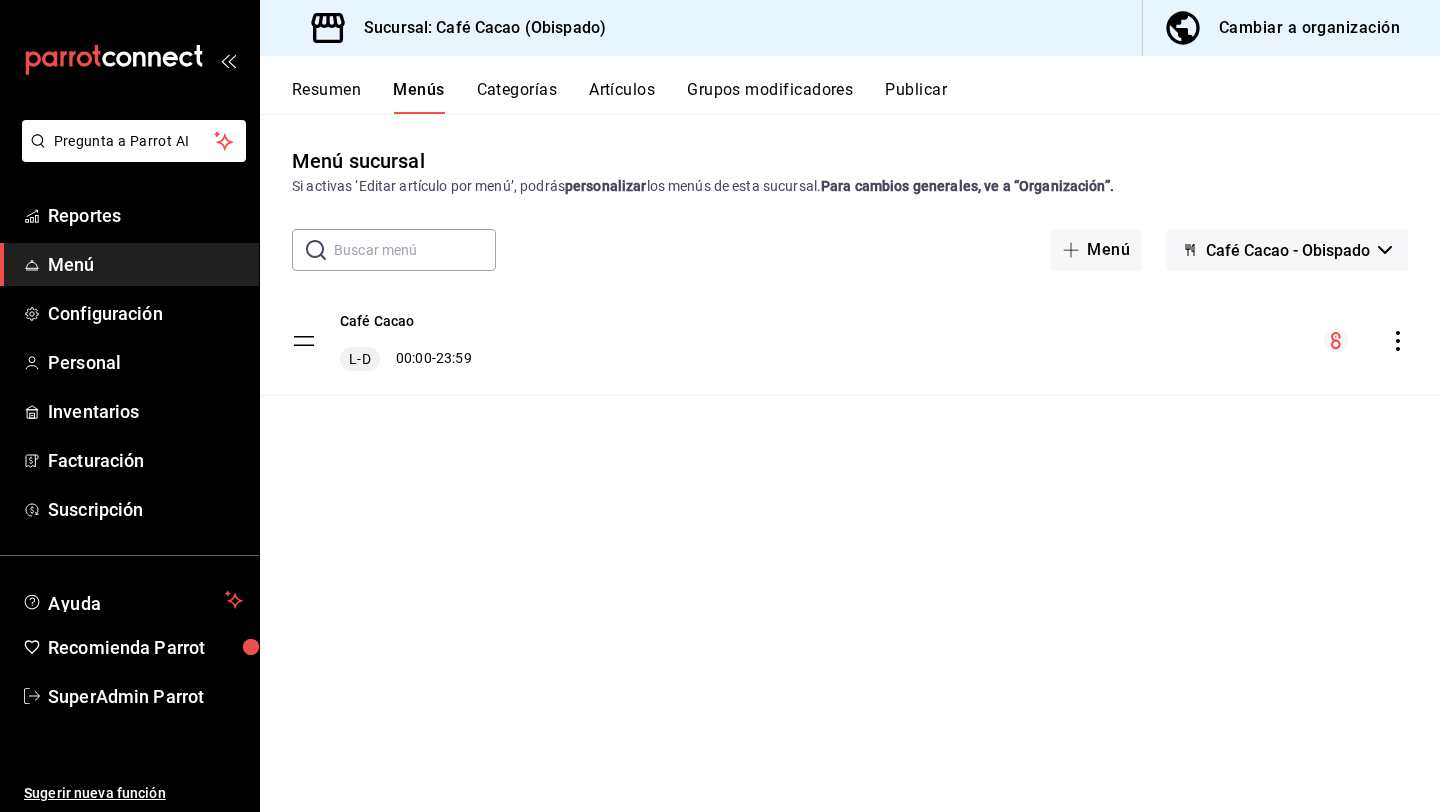 click on "Categorías" at bounding box center [517, 97] 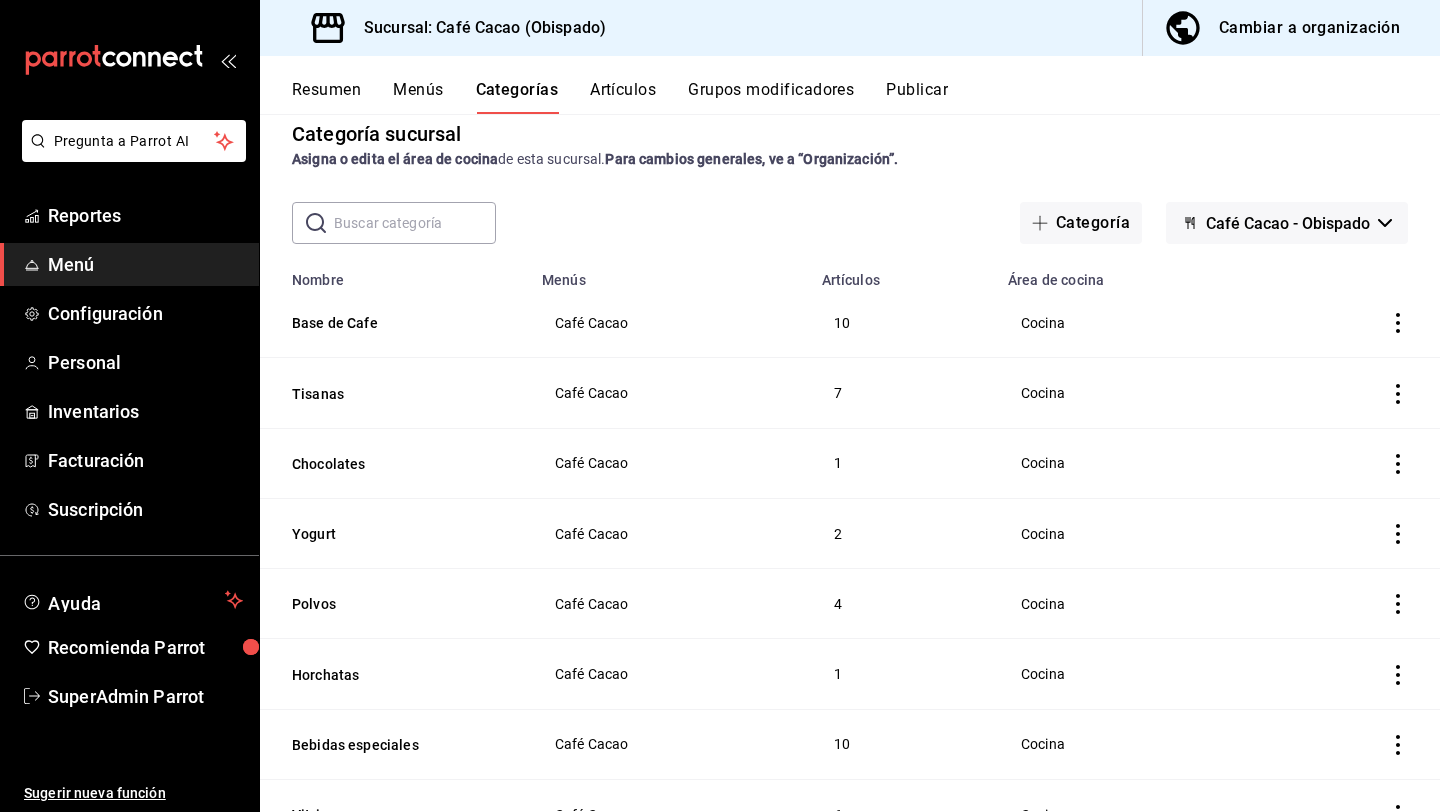 scroll, scrollTop: 0, scrollLeft: 0, axis: both 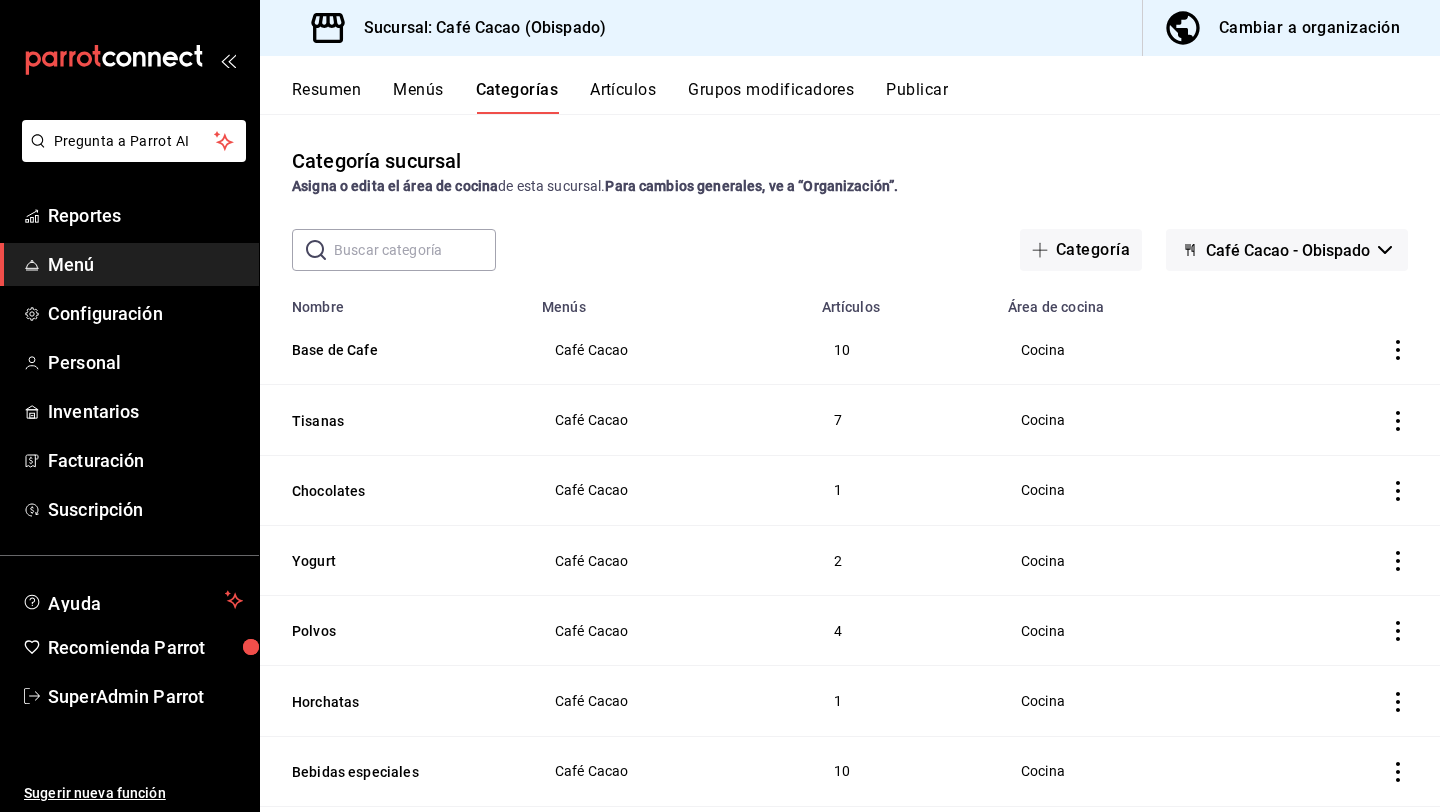 click at bounding box center [1187, 28] 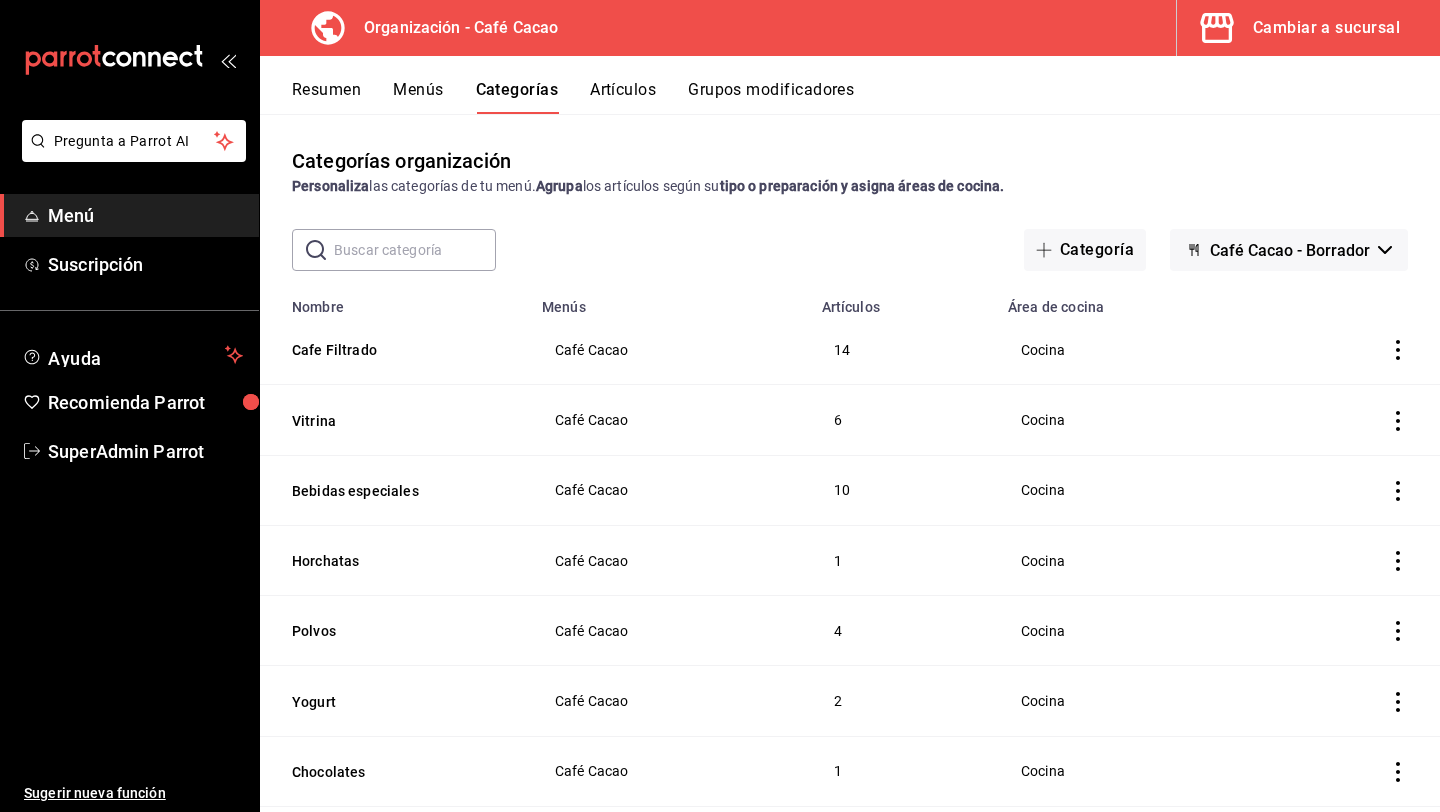 click on "Menús" at bounding box center (418, 97) 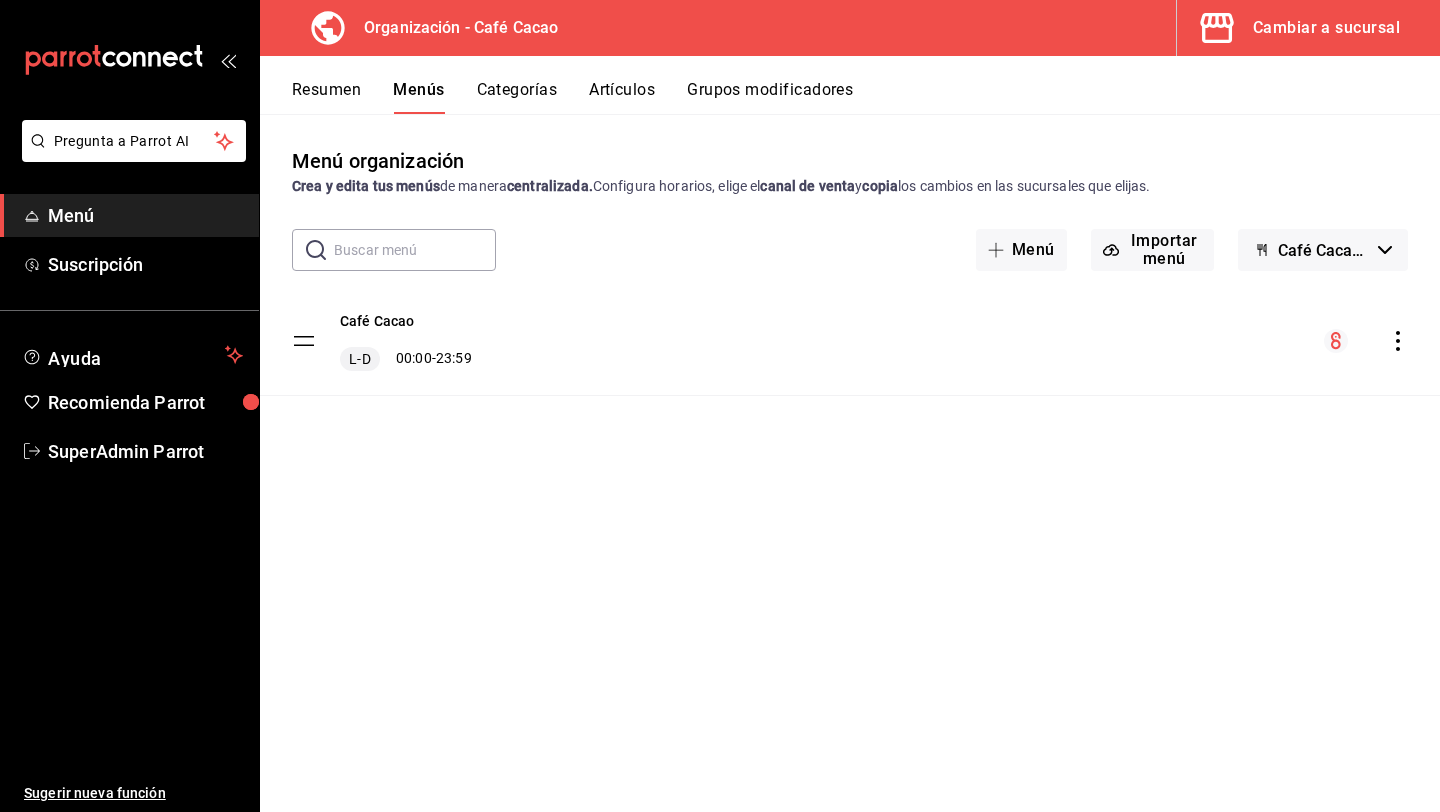 click on "Cambiar a sucursal" at bounding box center (1326, 28) 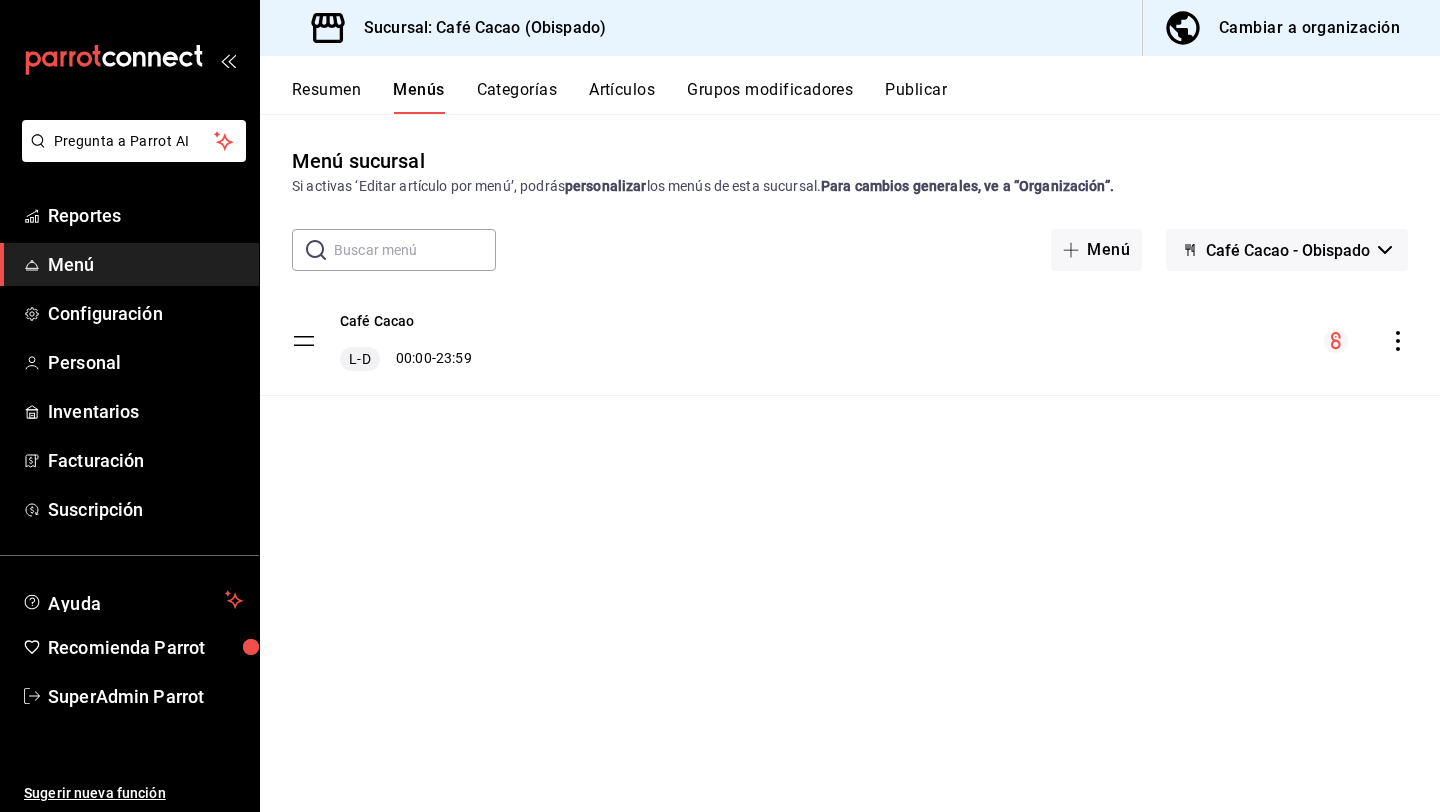 click on "Sugerir nueva función" at bounding box center (129, 765) 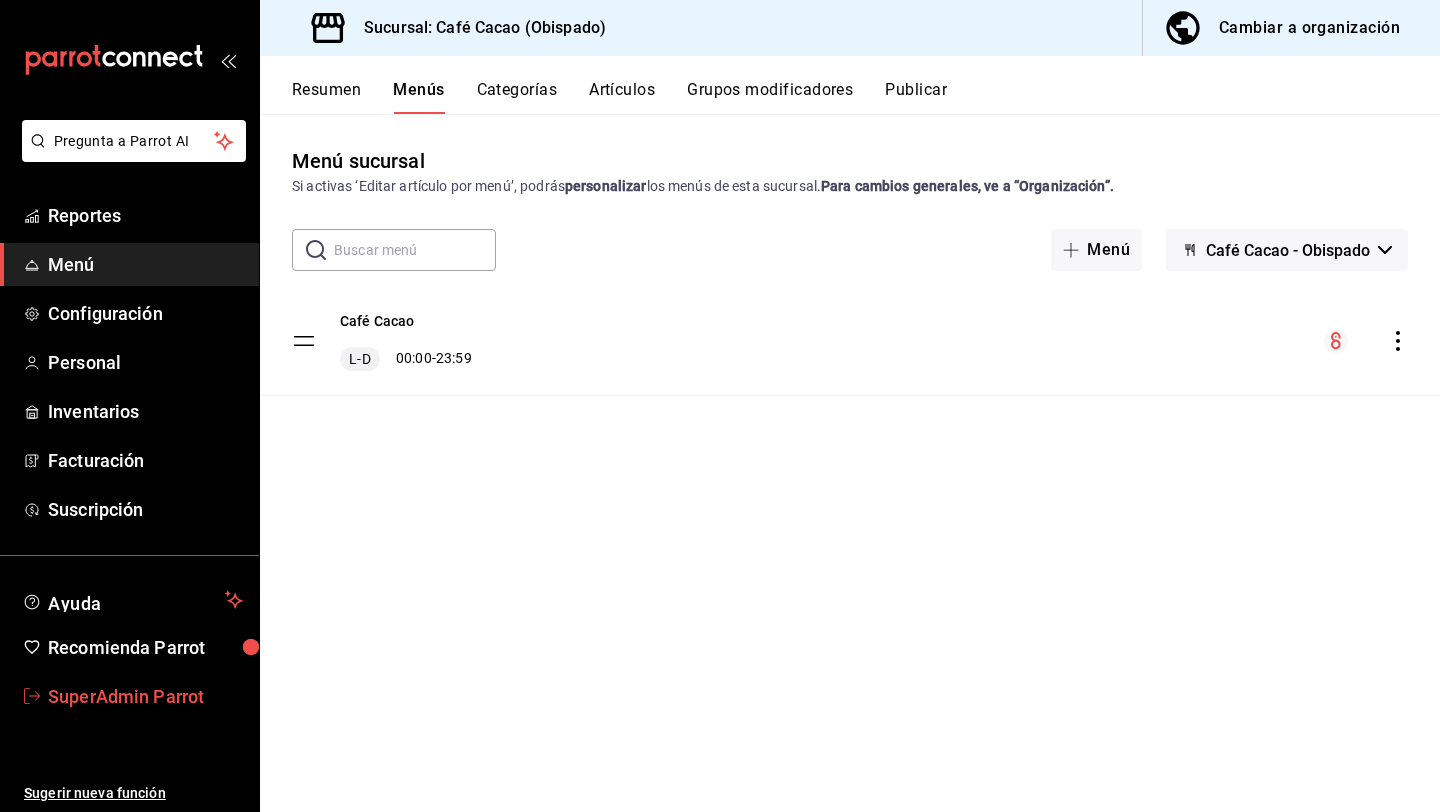 click on "SuperAdmin Parrot" at bounding box center (145, 696) 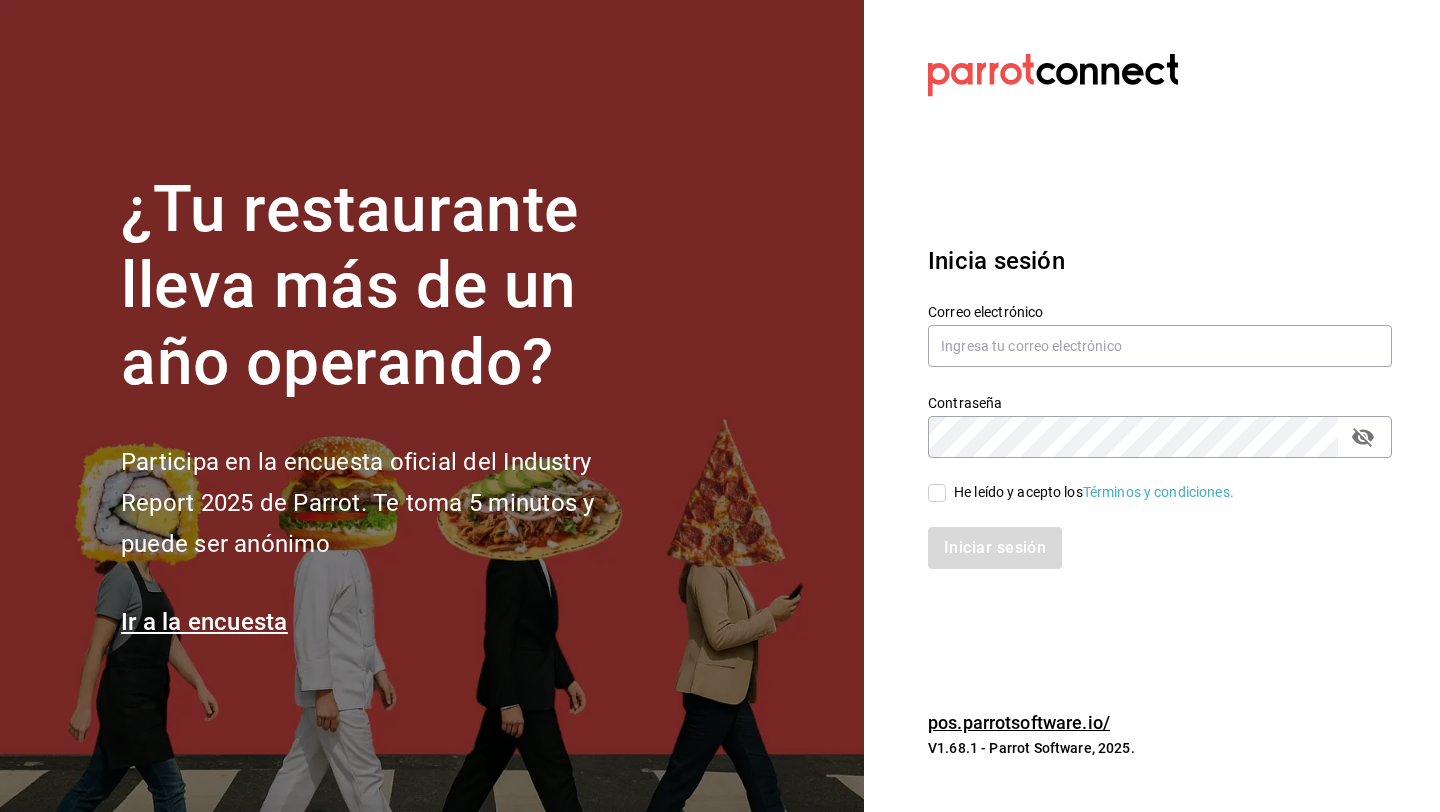 click on "Correo electrónico" at bounding box center [1160, 336] 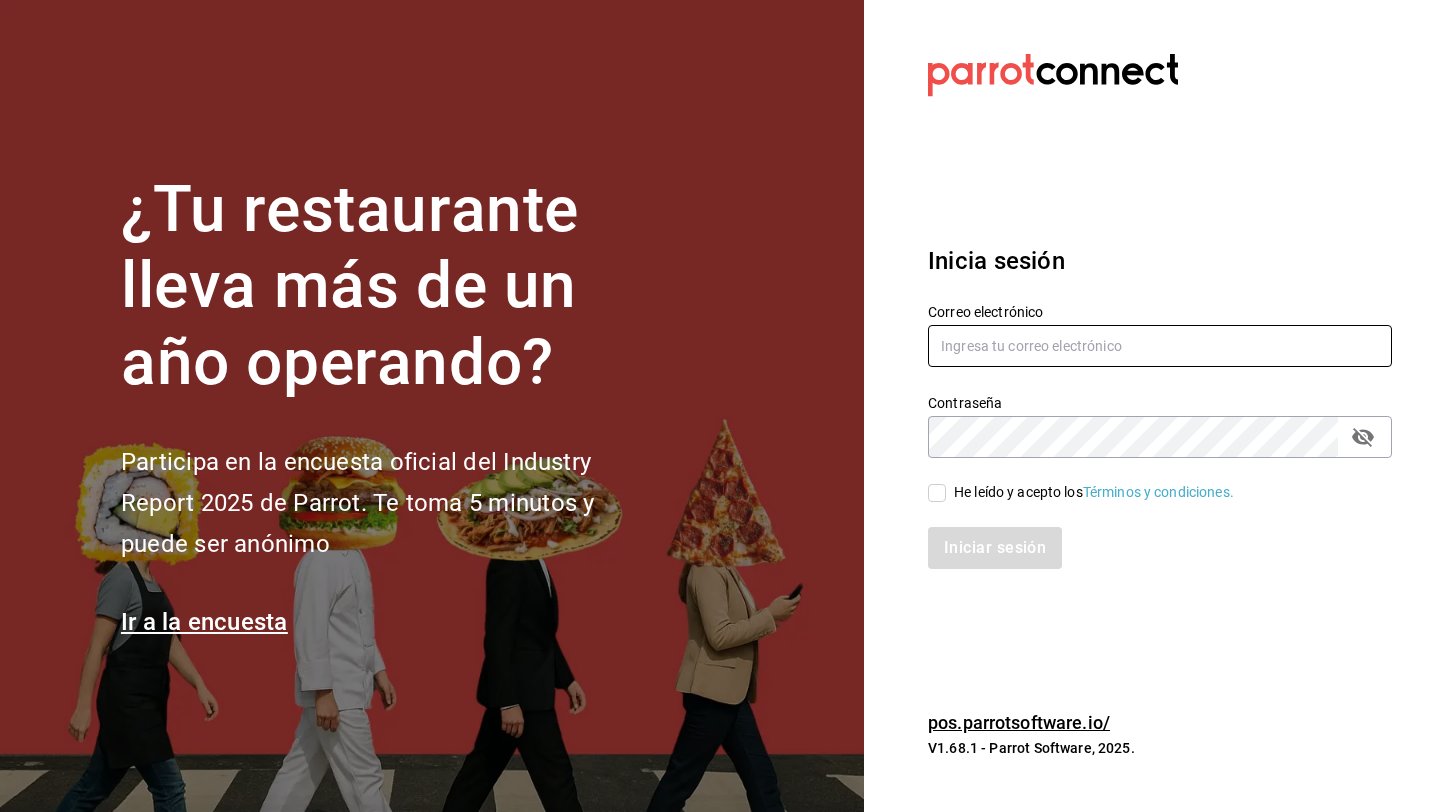 click at bounding box center (1160, 346) 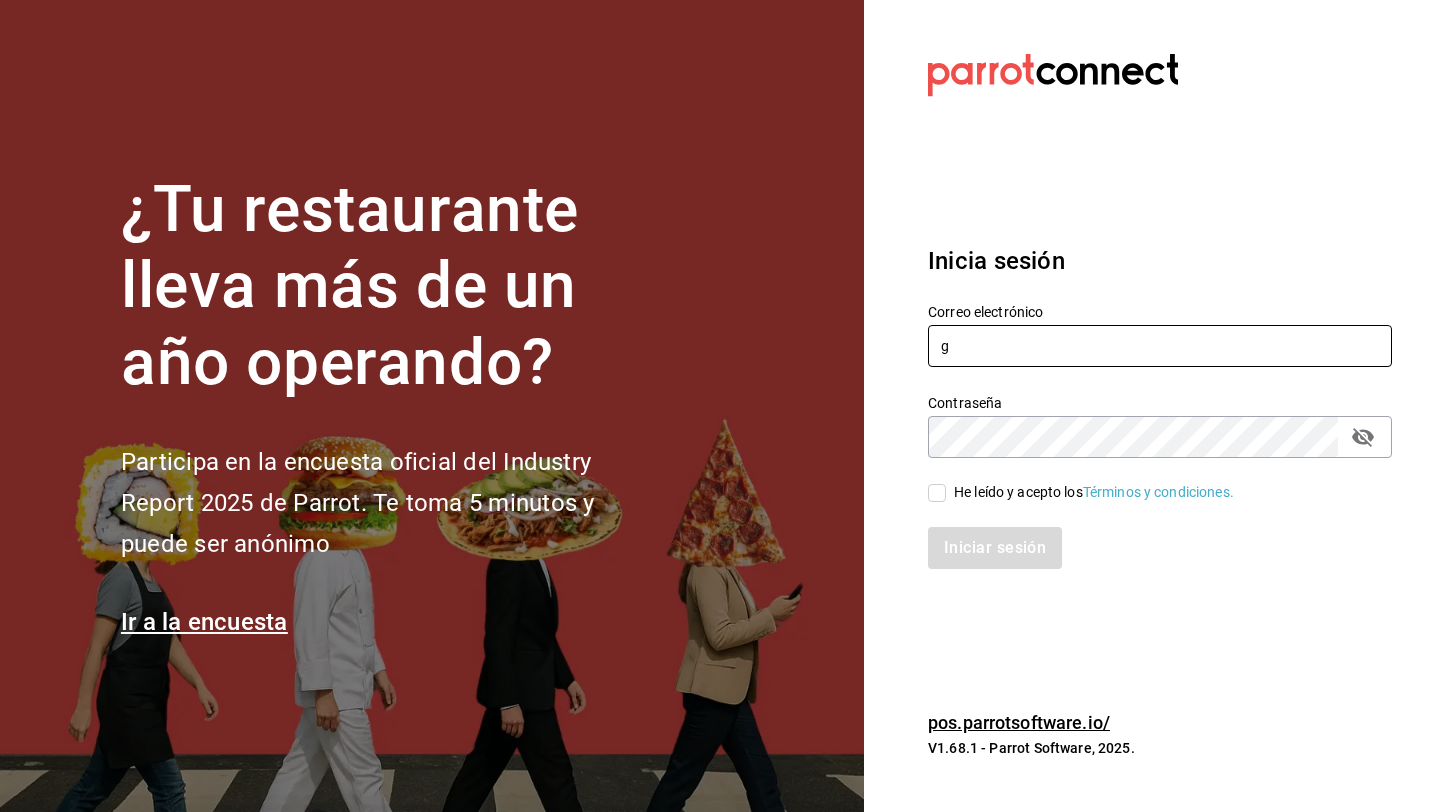 type on "[USERNAME]@[DOMAIN].com" 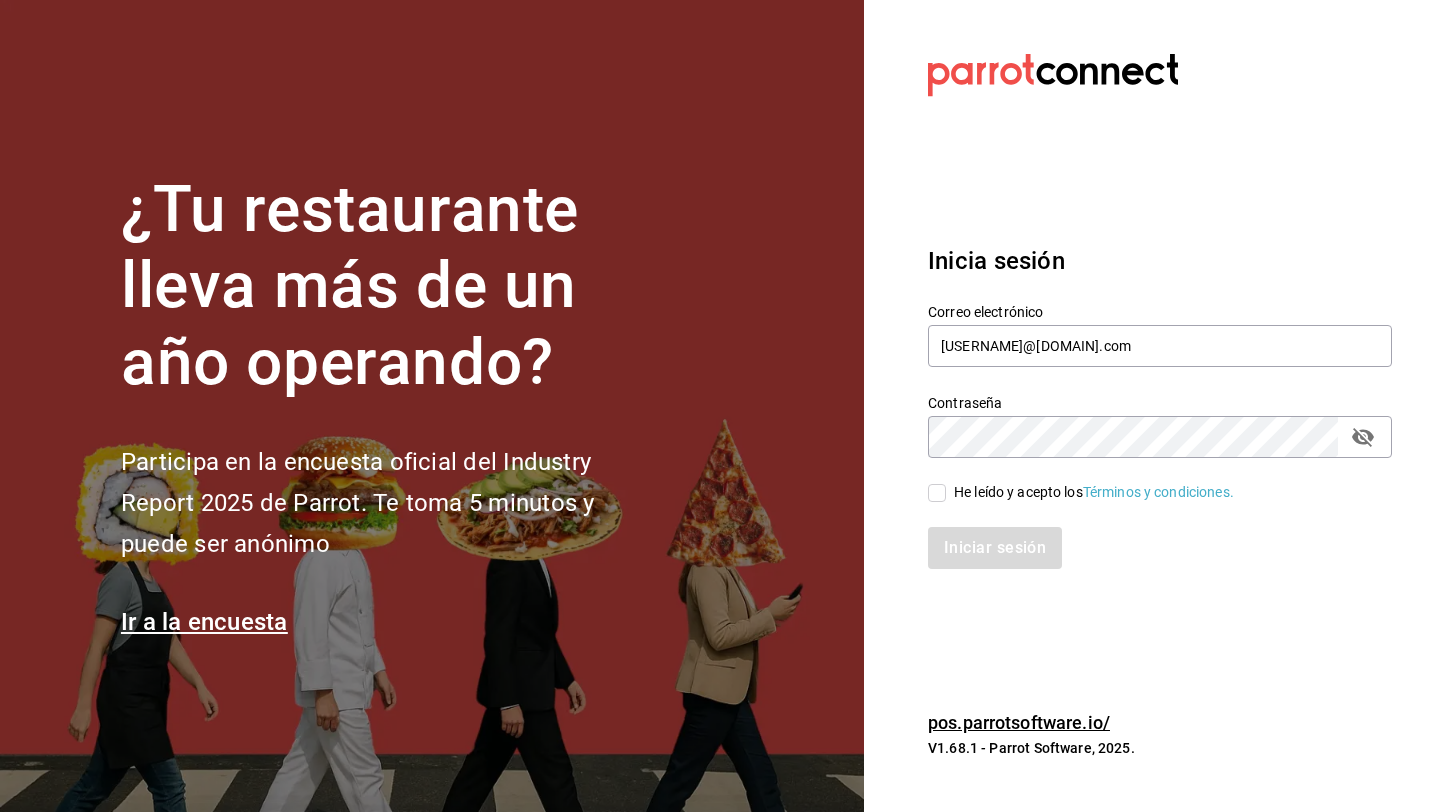 click on "He leído y acepto los  Términos y condiciones." at bounding box center [1094, 492] 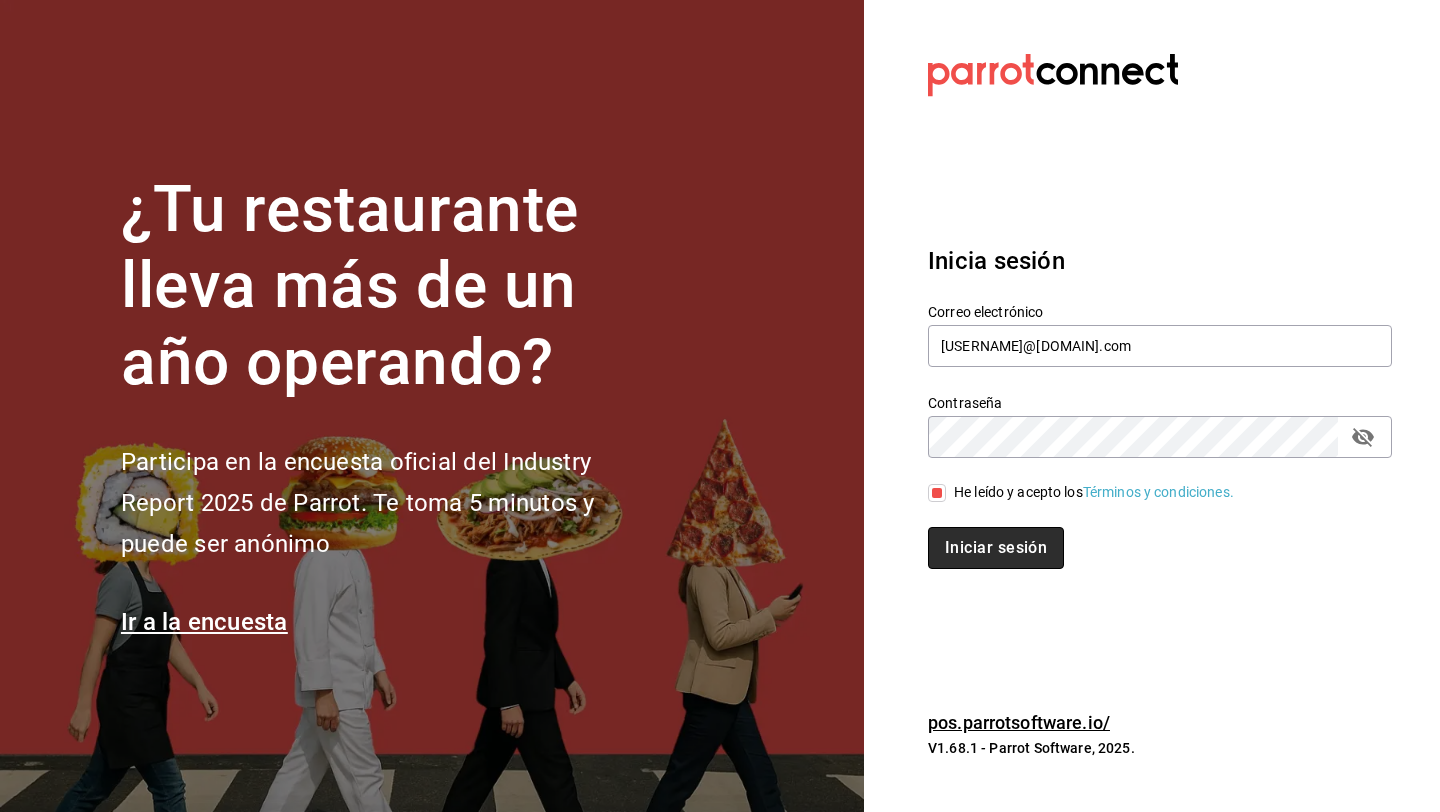 click on "Iniciar sesión" at bounding box center [996, 548] 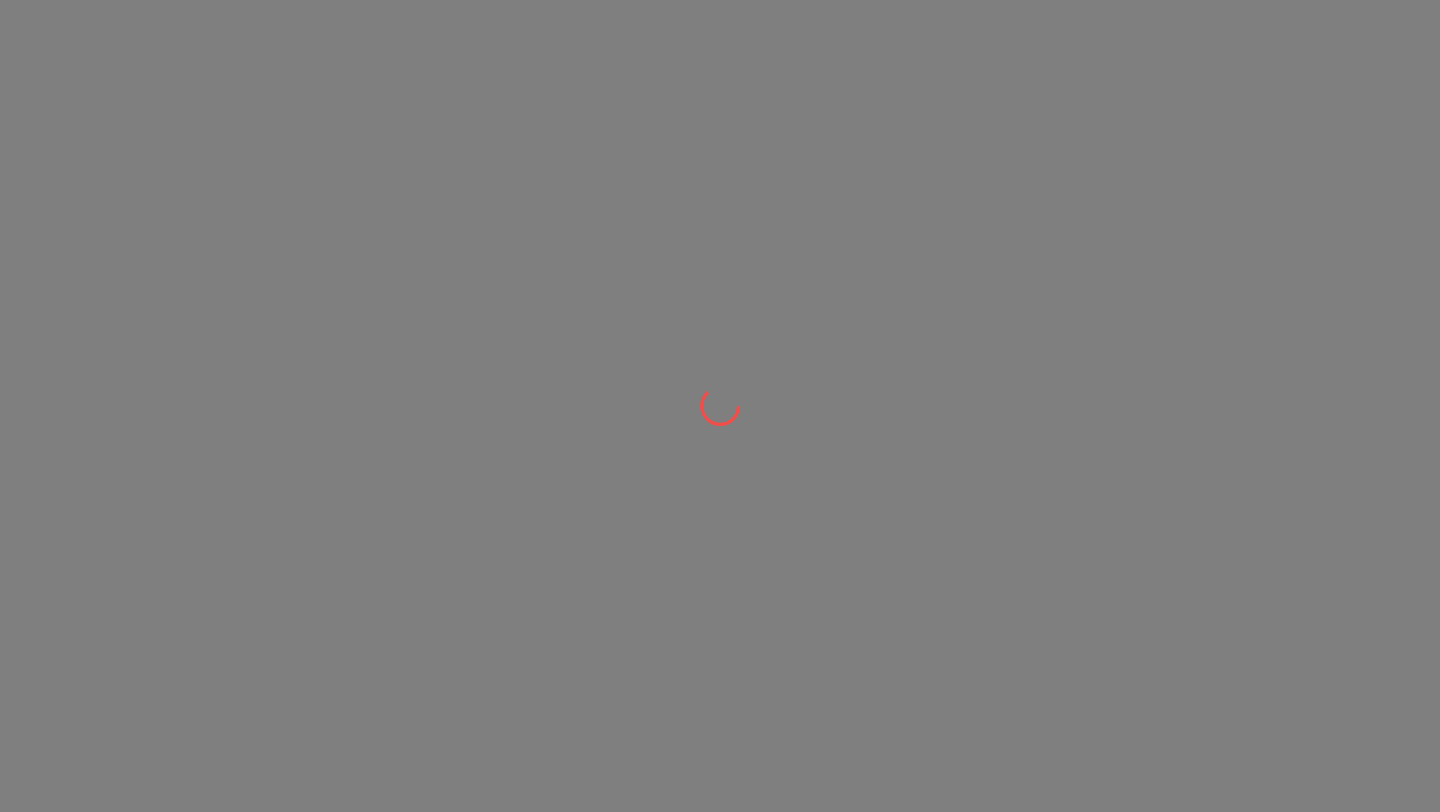 scroll, scrollTop: 0, scrollLeft: 0, axis: both 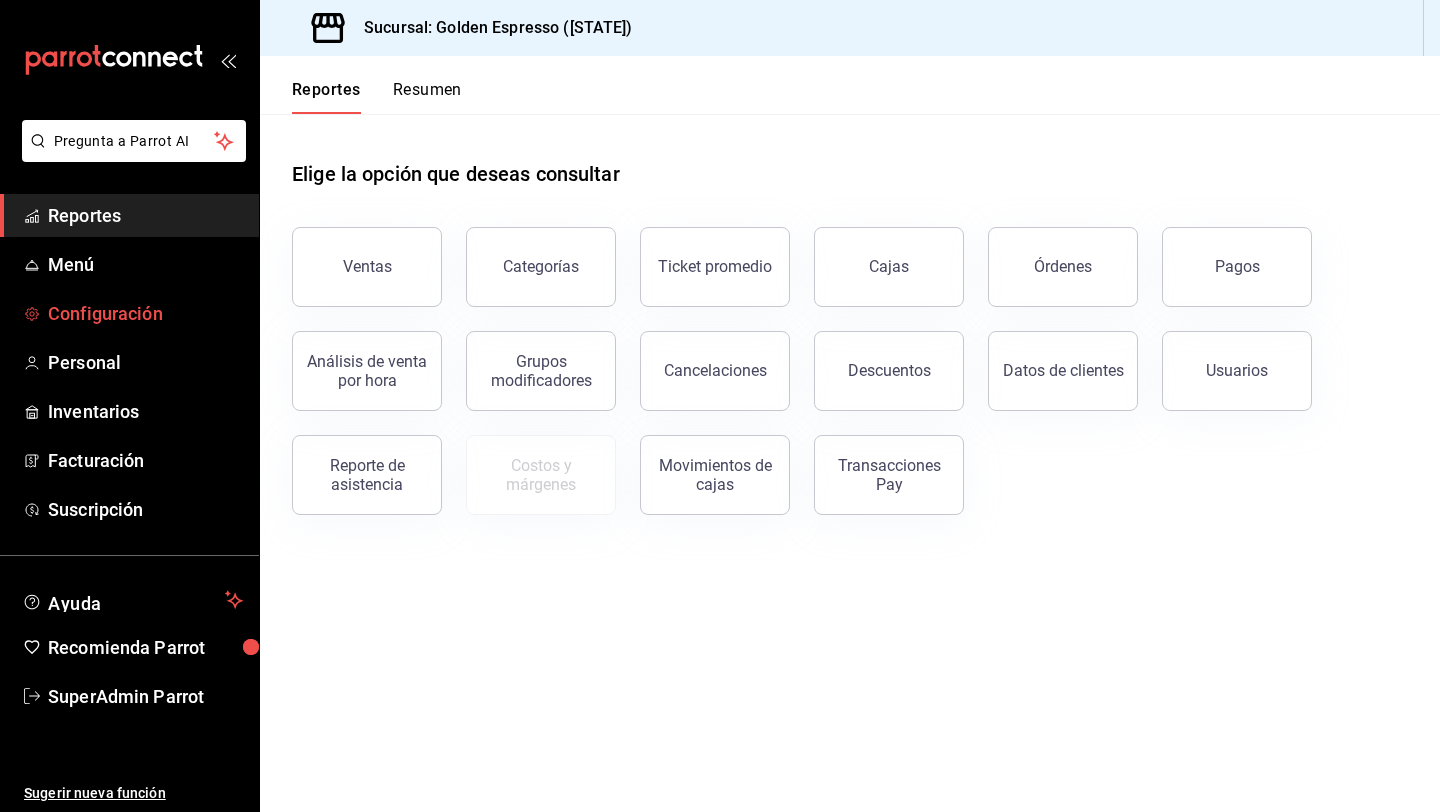 click on "Configuración" at bounding box center [145, 313] 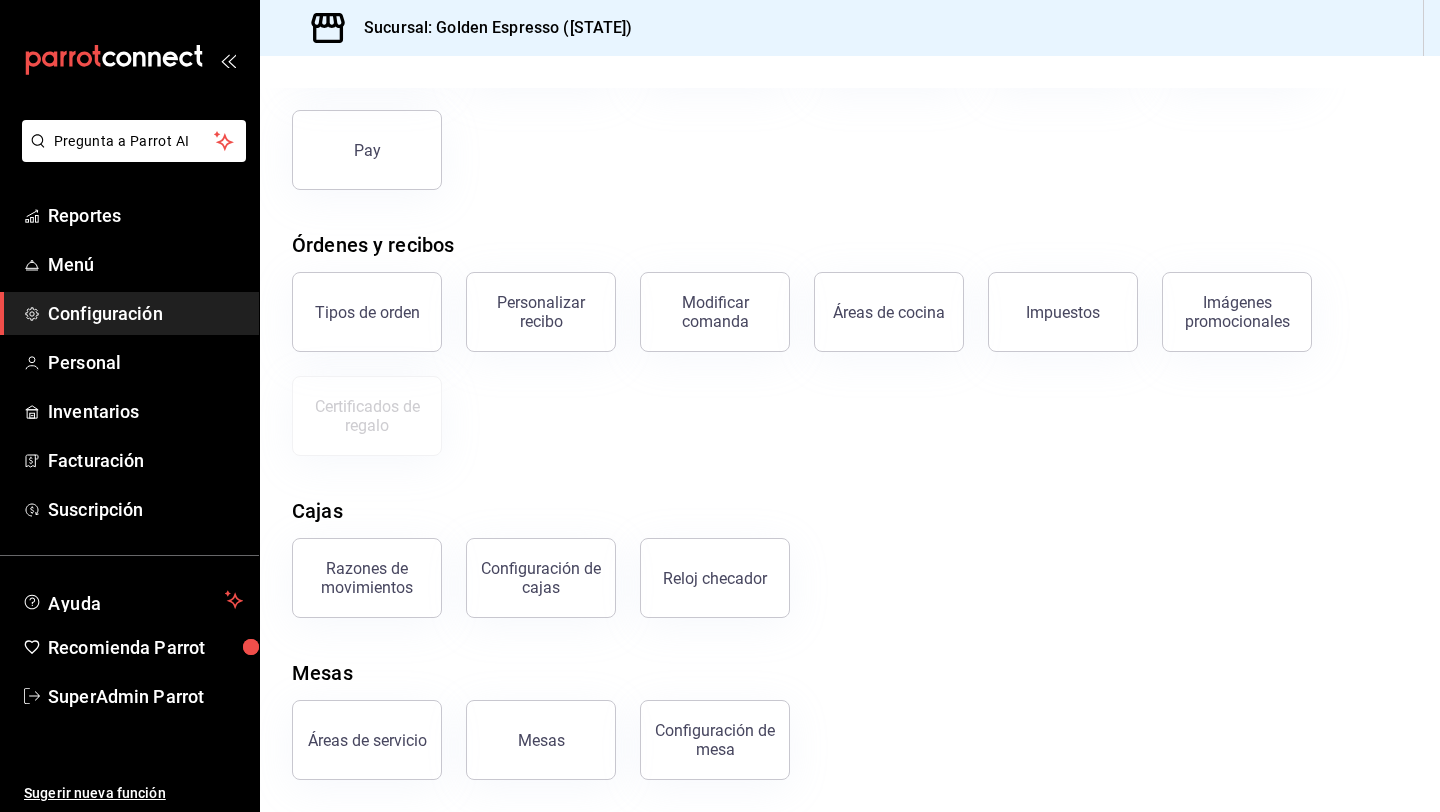 scroll, scrollTop: 0, scrollLeft: 0, axis: both 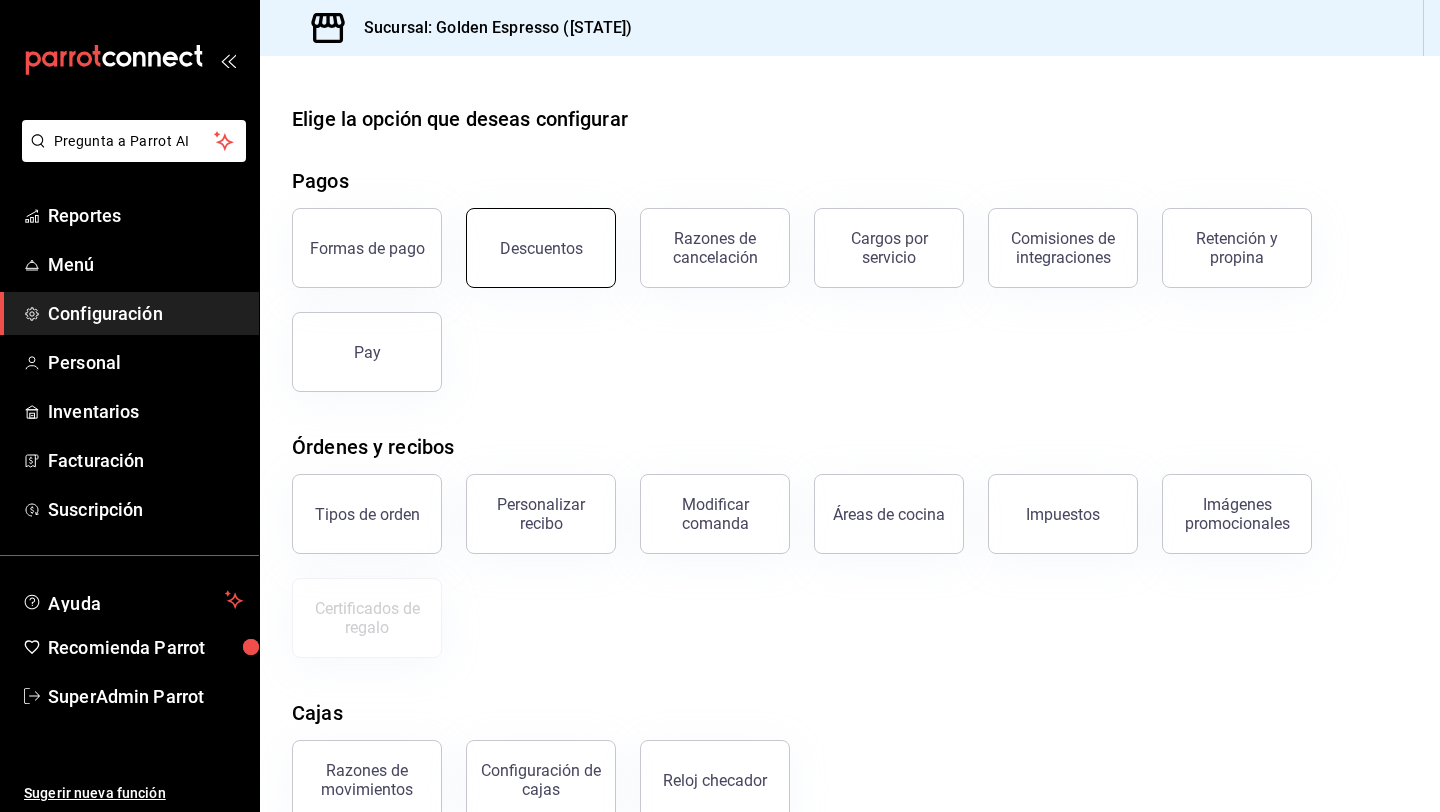 click on "Descuentos" at bounding box center [541, 248] 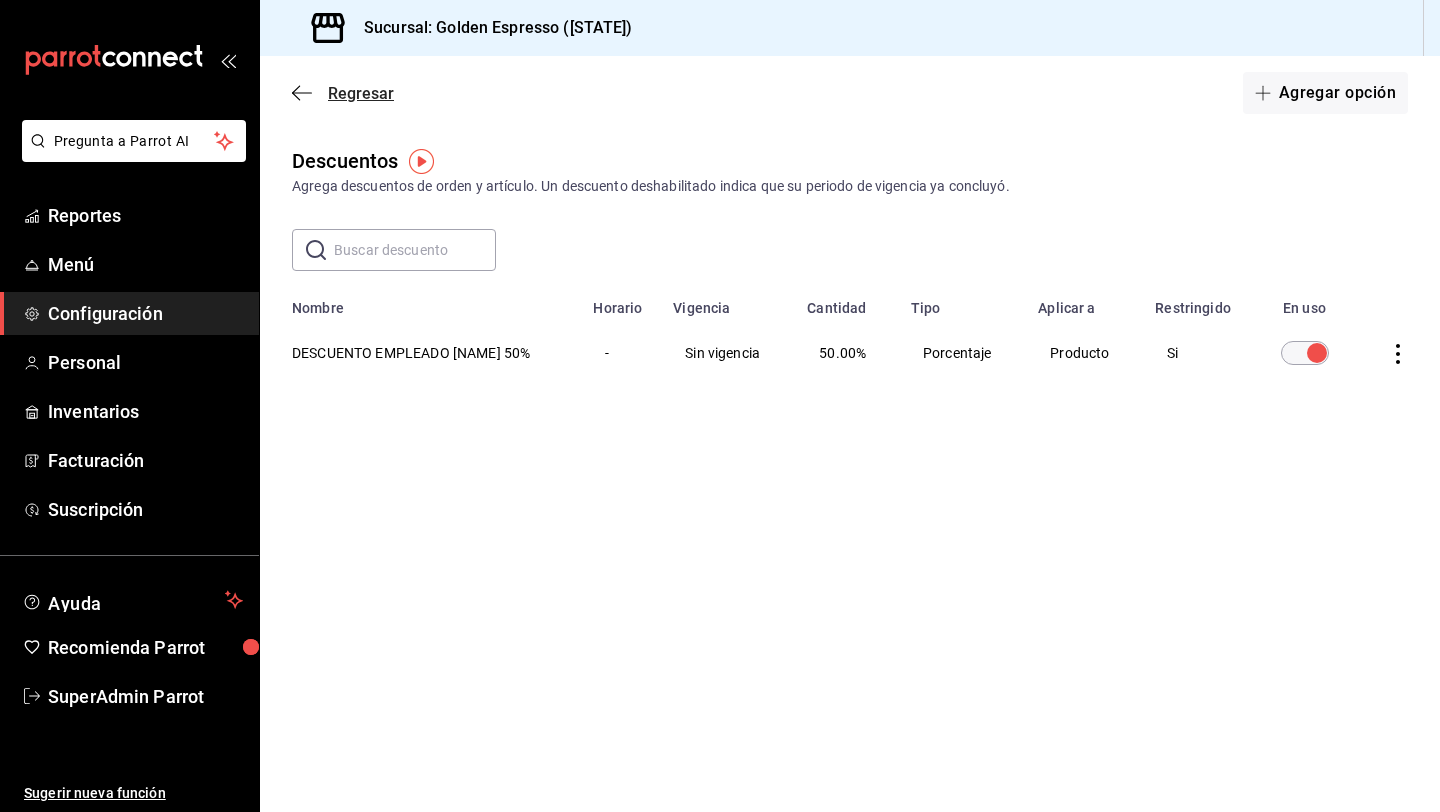 click 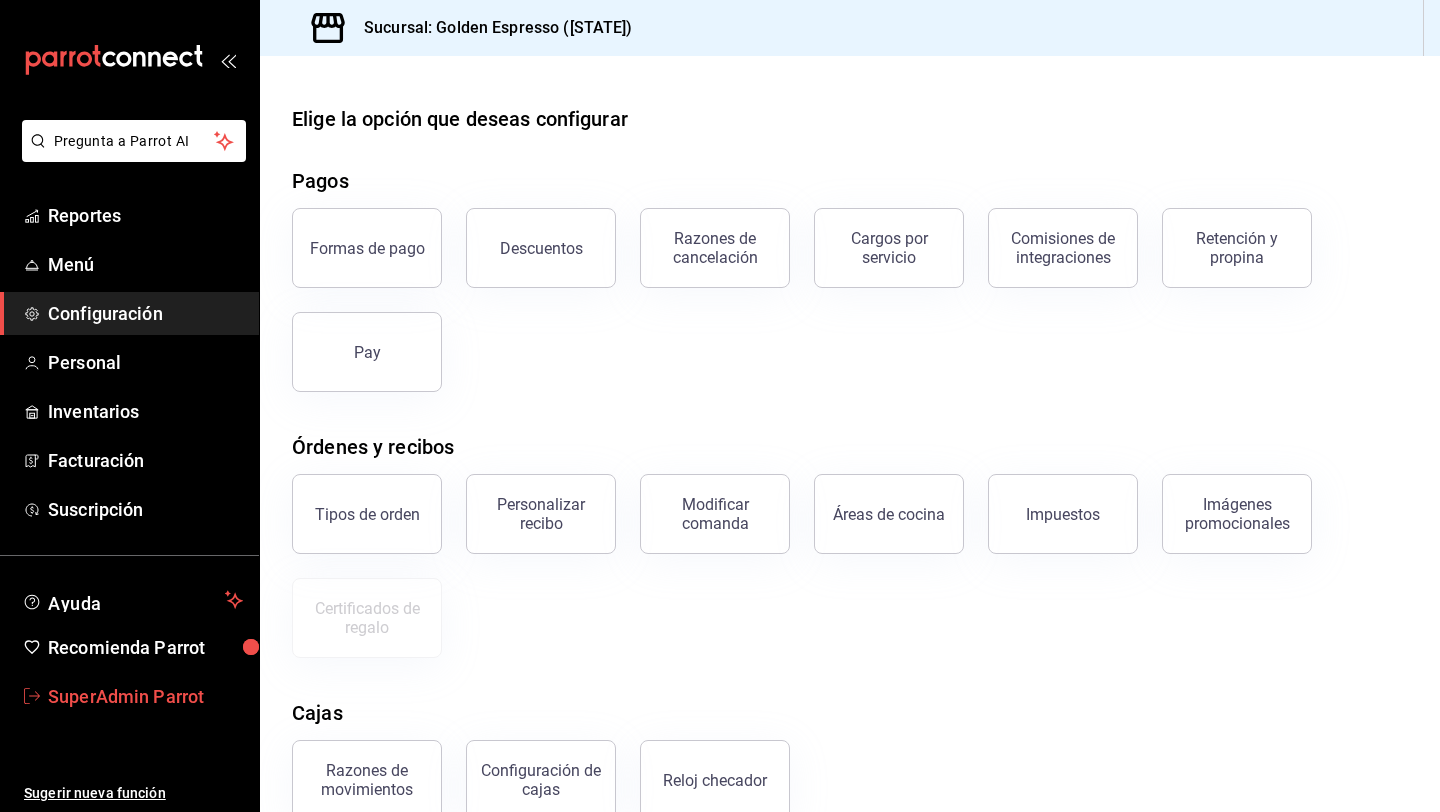 click on "SuperAdmin Parrot" at bounding box center [145, 696] 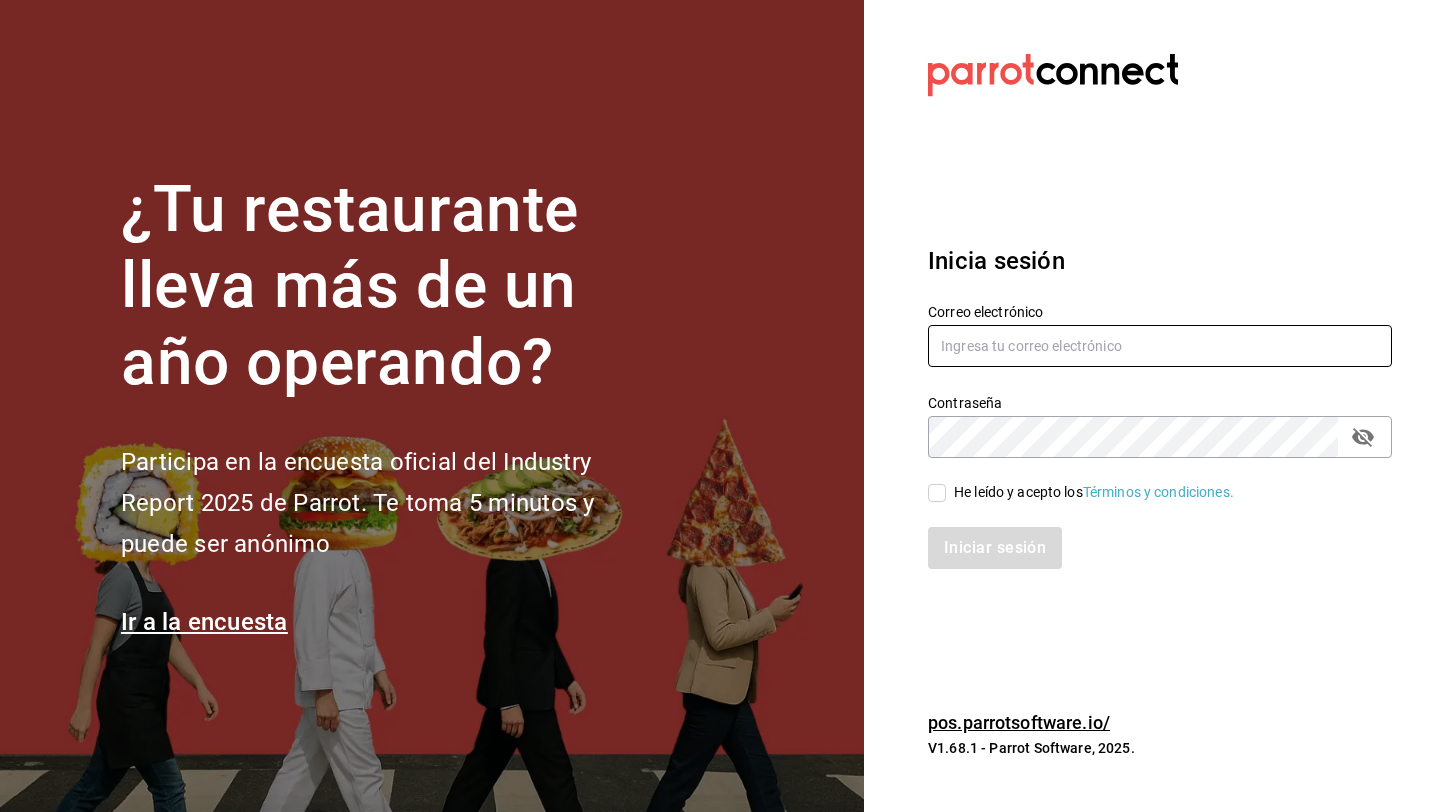 click at bounding box center (1160, 346) 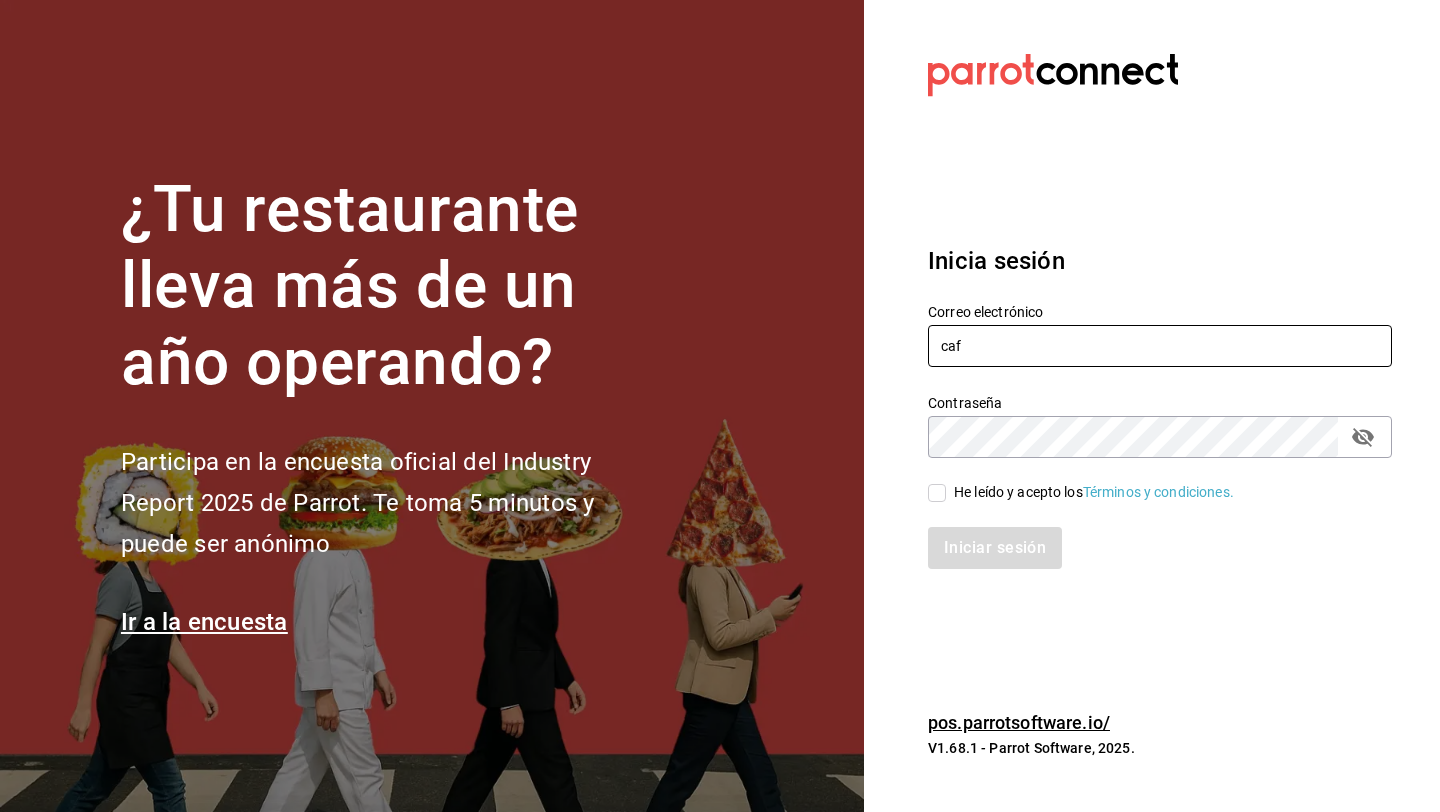 type on "cafecacao@obispado.com" 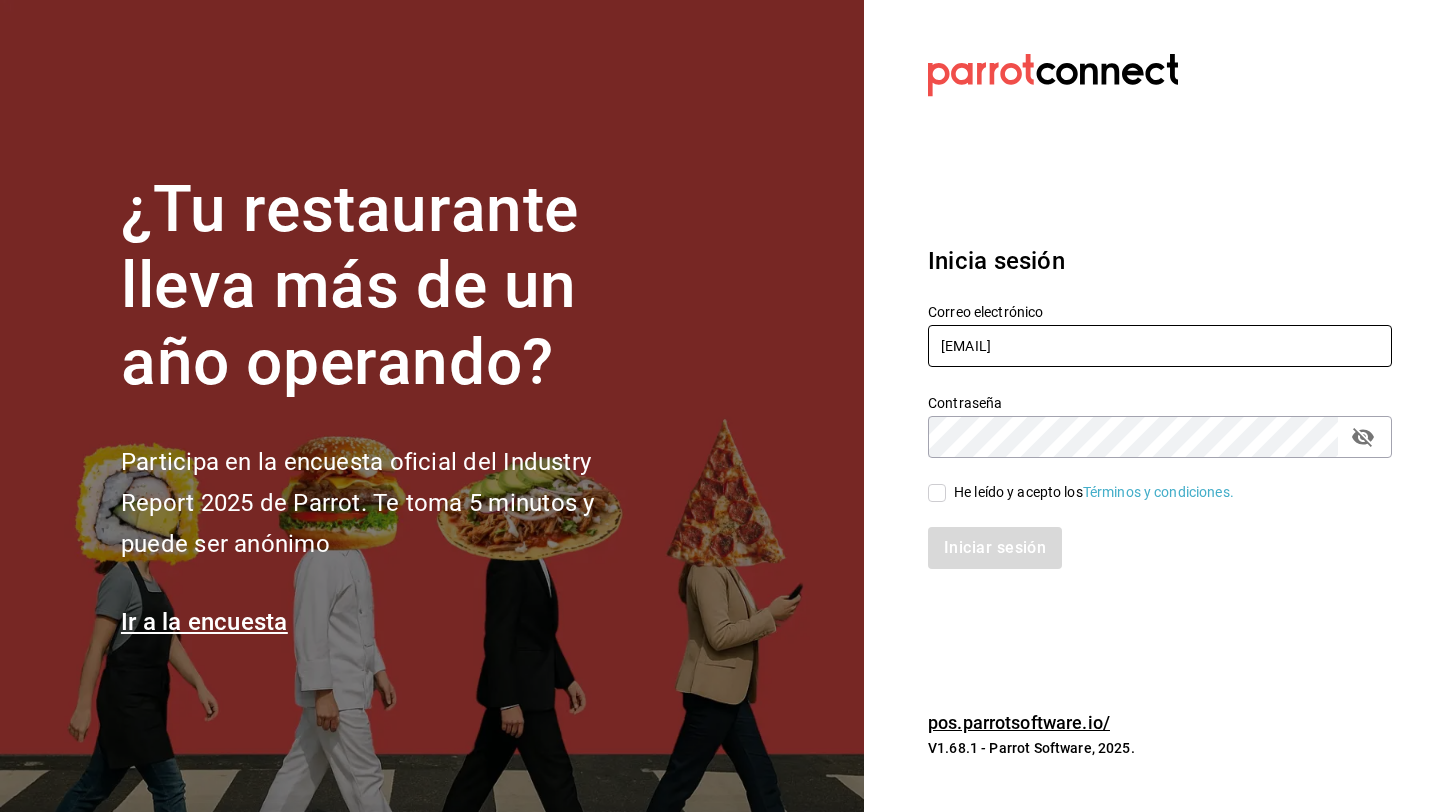 click on "cafecacao@obispado.com" at bounding box center [1160, 346] 